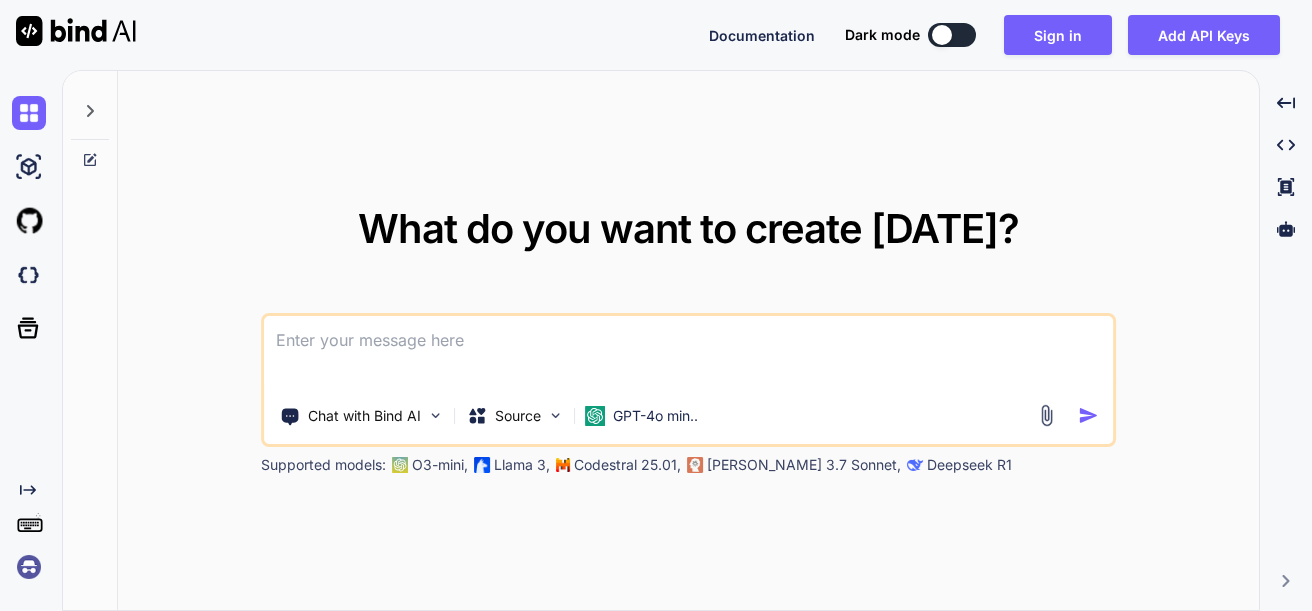 scroll, scrollTop: 0, scrollLeft: 0, axis: both 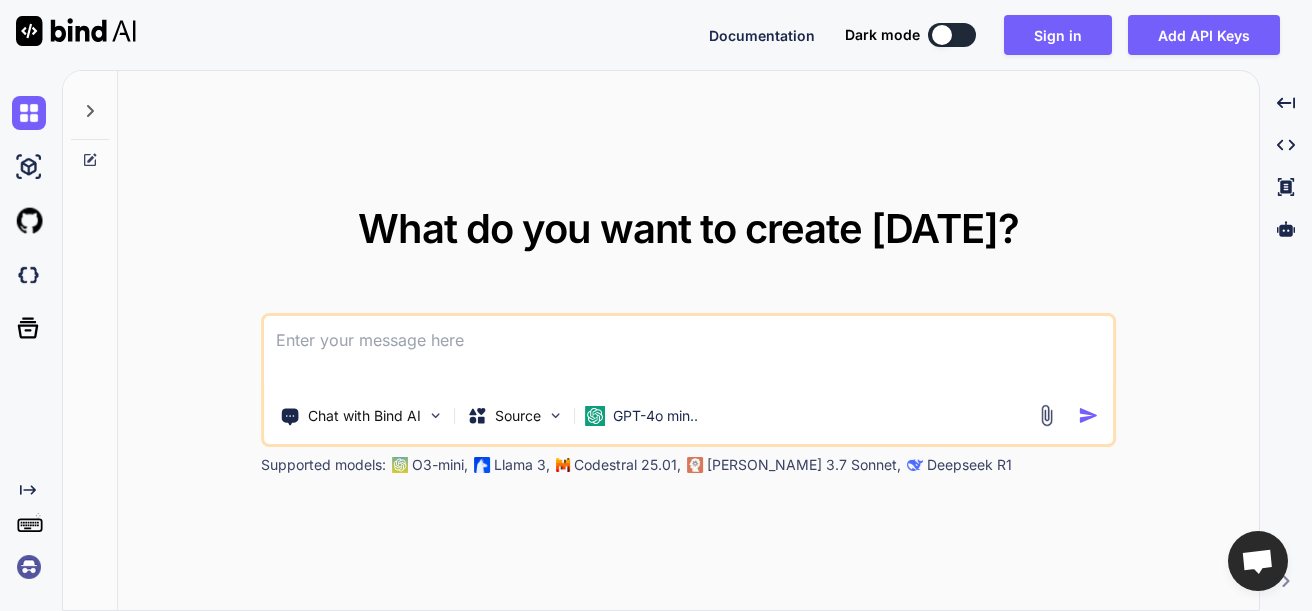 paste 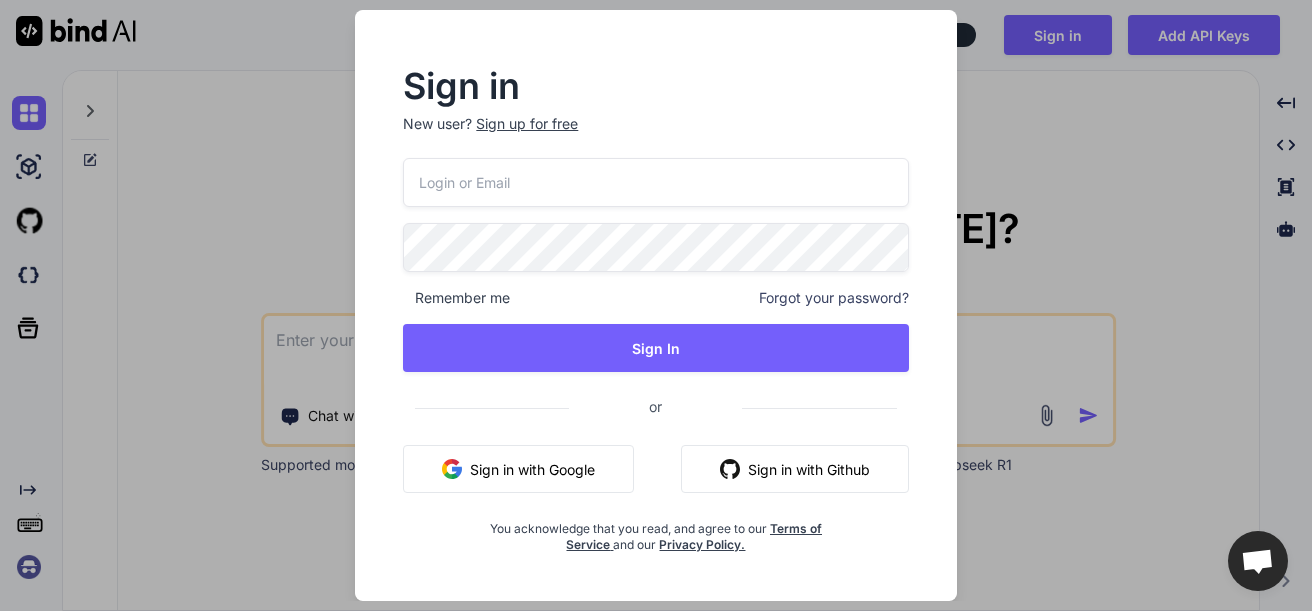 click at bounding box center [655, 182] 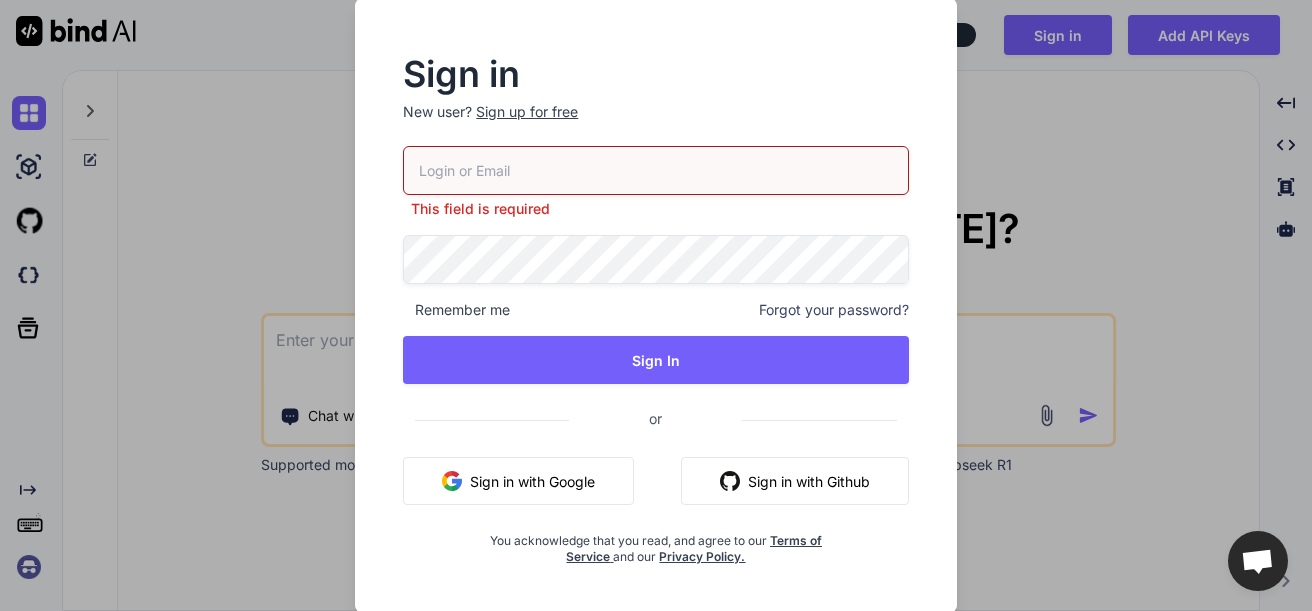 click on "Sign in with Google" at bounding box center (518, 481) 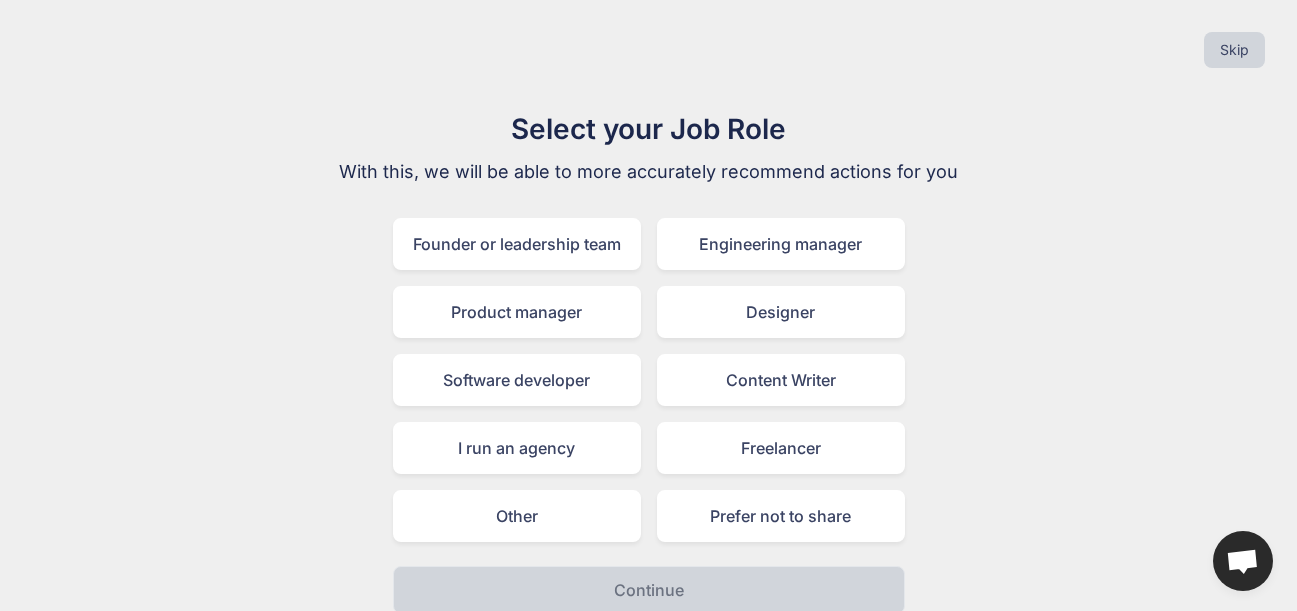 scroll, scrollTop: 19, scrollLeft: 0, axis: vertical 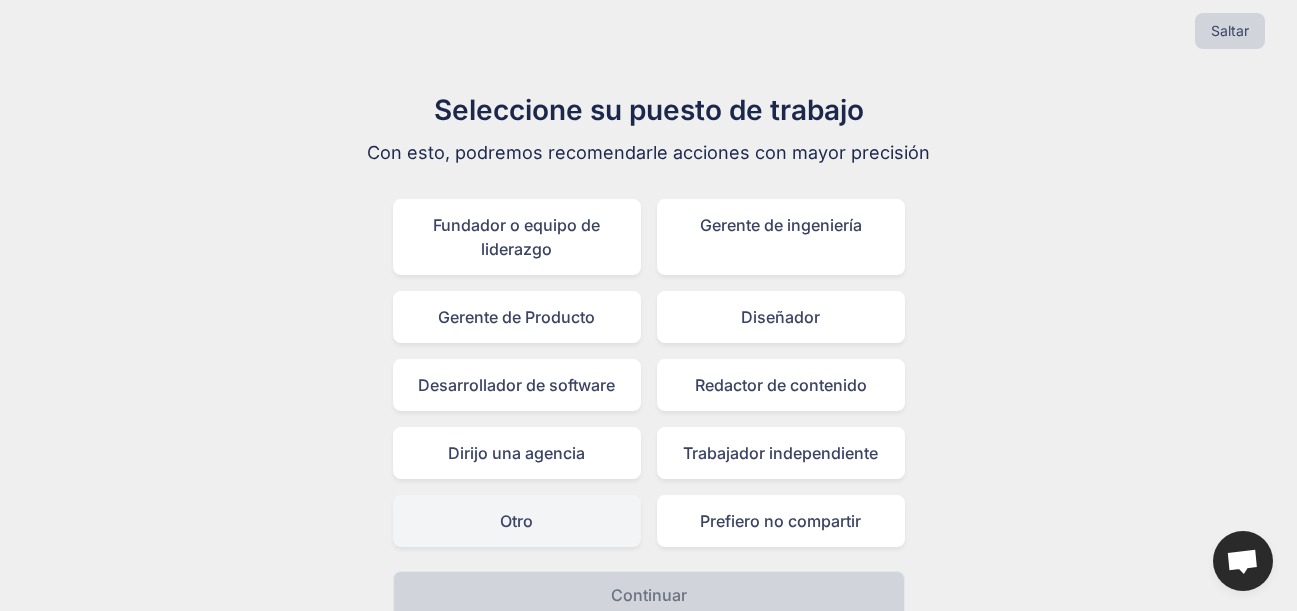 click on "Otro" at bounding box center (517, 521) 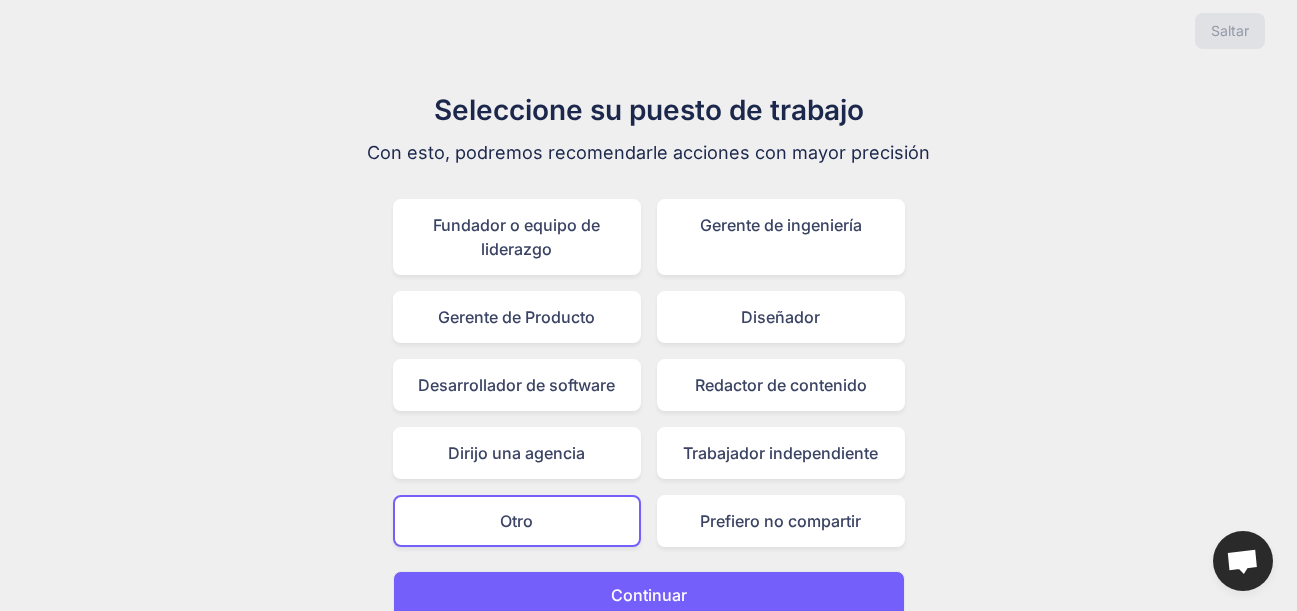 scroll, scrollTop: 43, scrollLeft: 0, axis: vertical 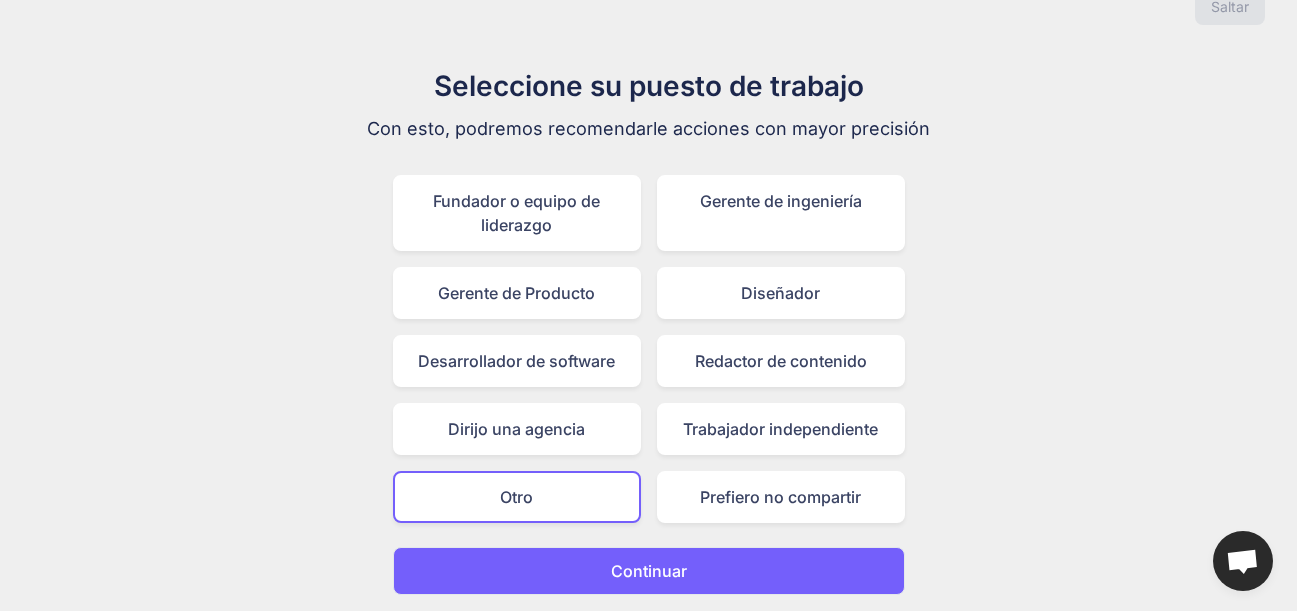 click on "Continuar" at bounding box center (649, 571) 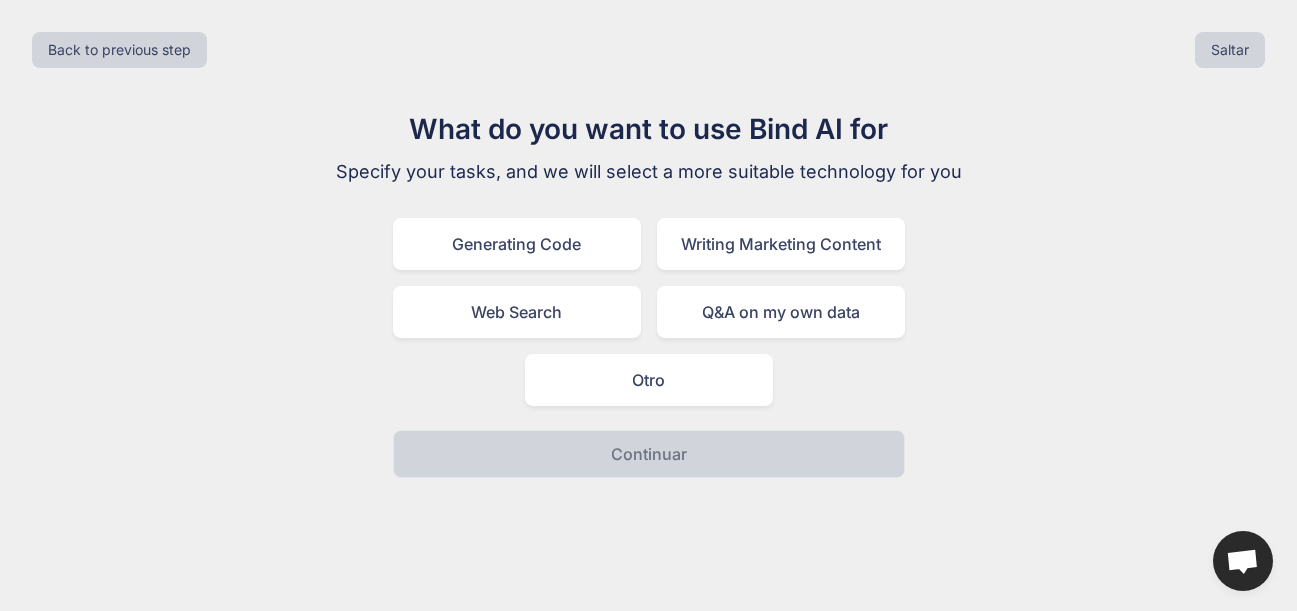 scroll, scrollTop: 0, scrollLeft: 0, axis: both 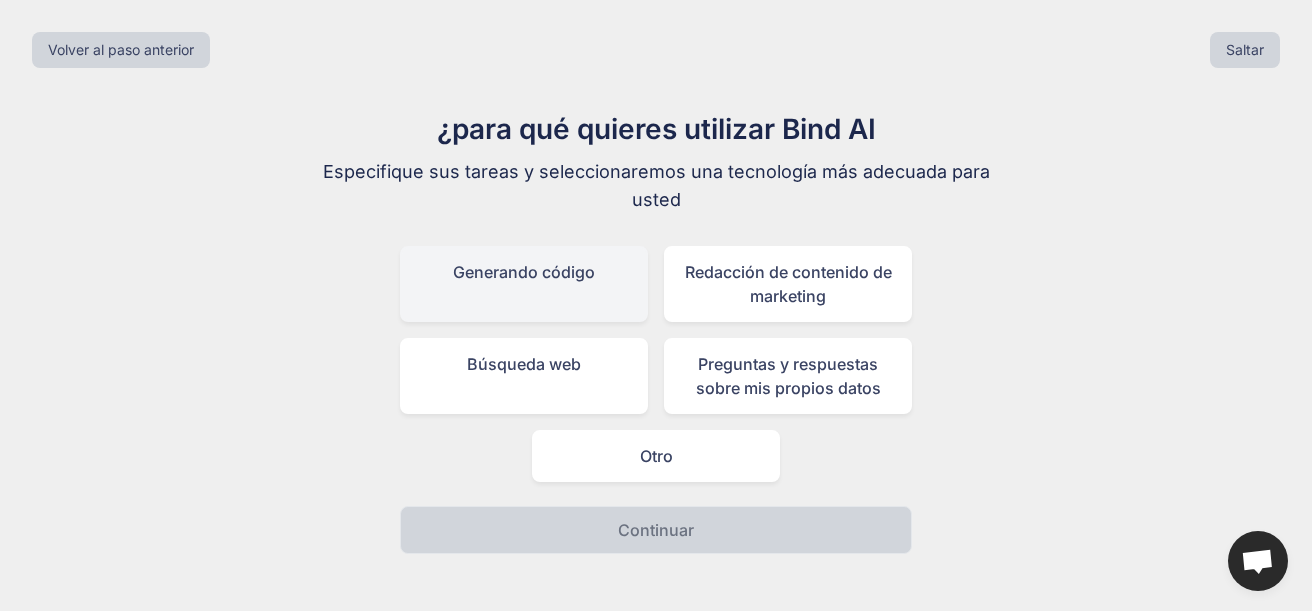 click on "Generando código" at bounding box center (524, 284) 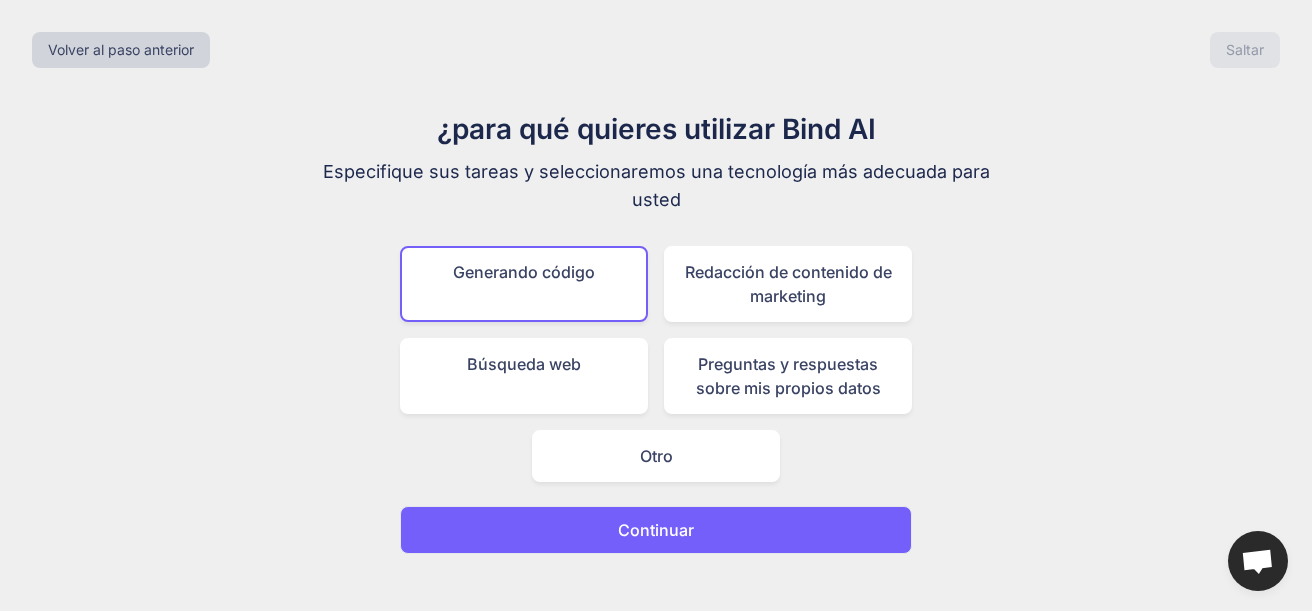 click on "Continuar" at bounding box center (656, 530) 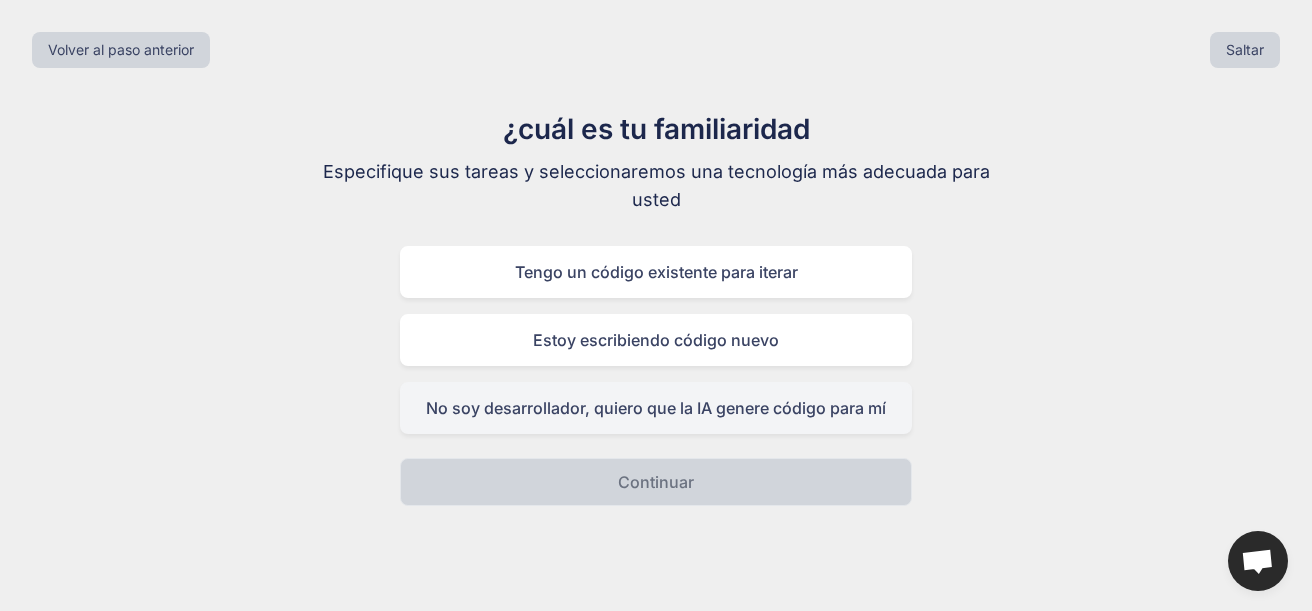 click on "No soy desarrollador, quiero que la IA genere código para mí" at bounding box center (656, 408) 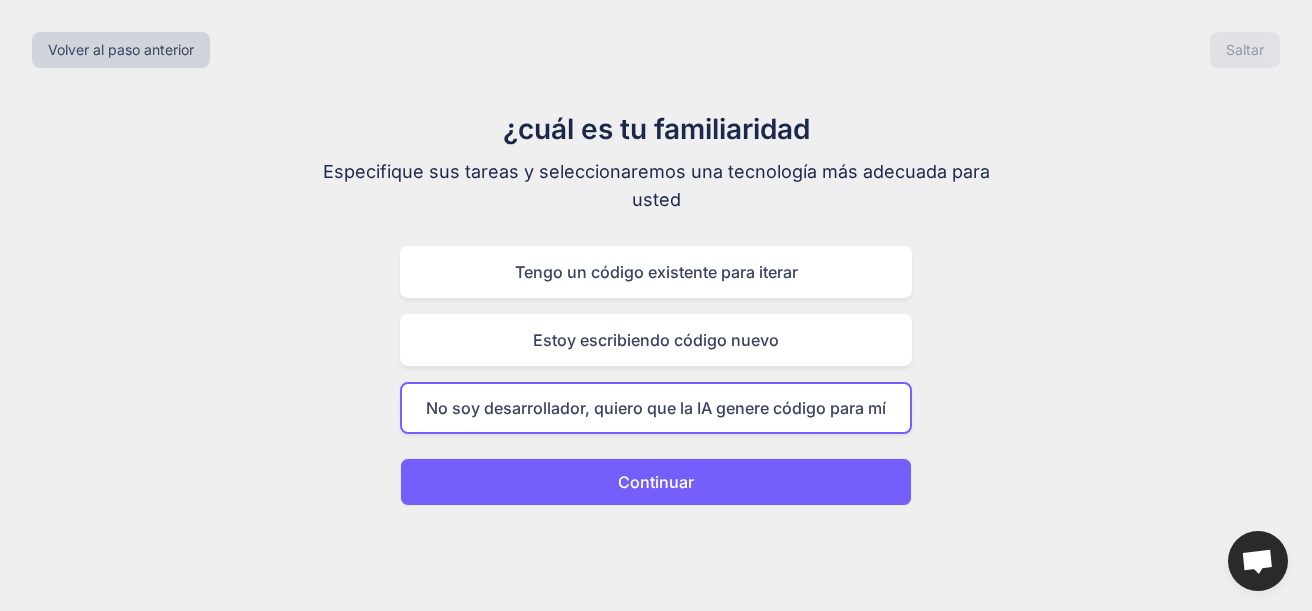 click on "Continuar" at bounding box center [656, 482] 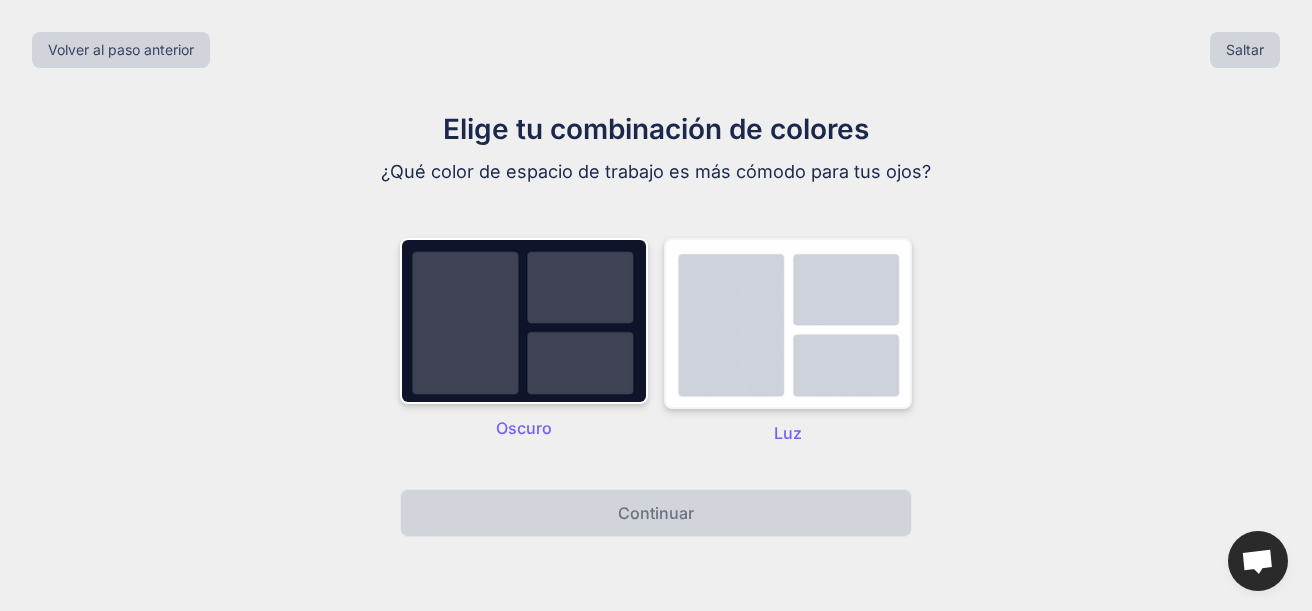 click at bounding box center [788, 323] 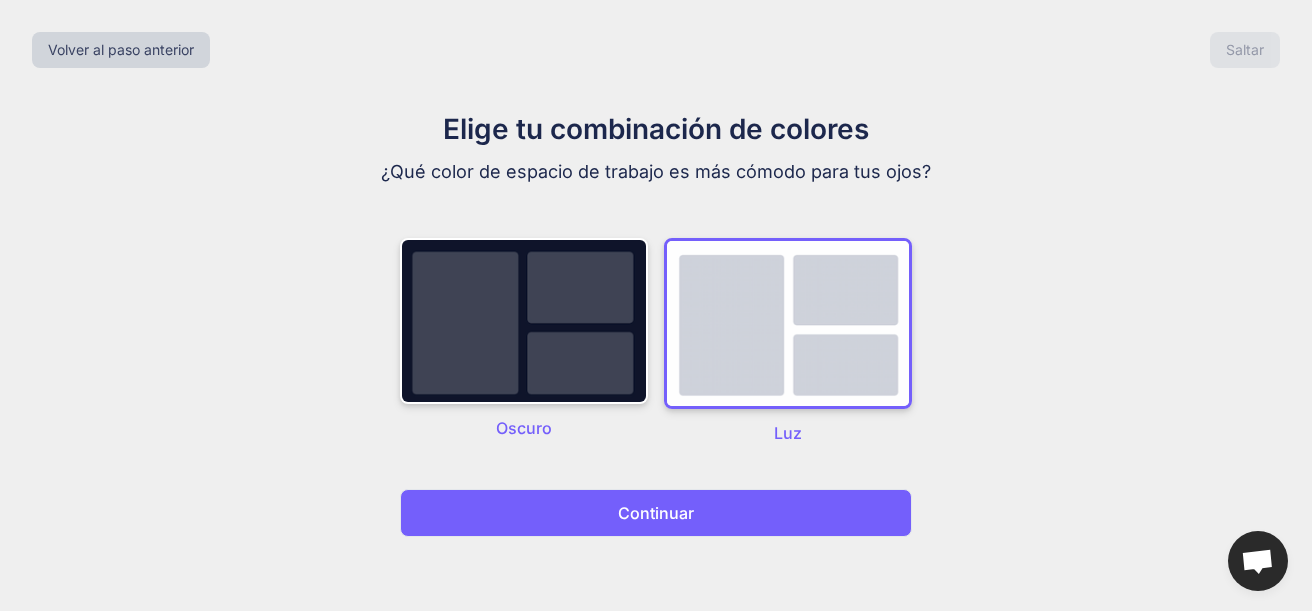 click on "Continuar" at bounding box center (656, 513) 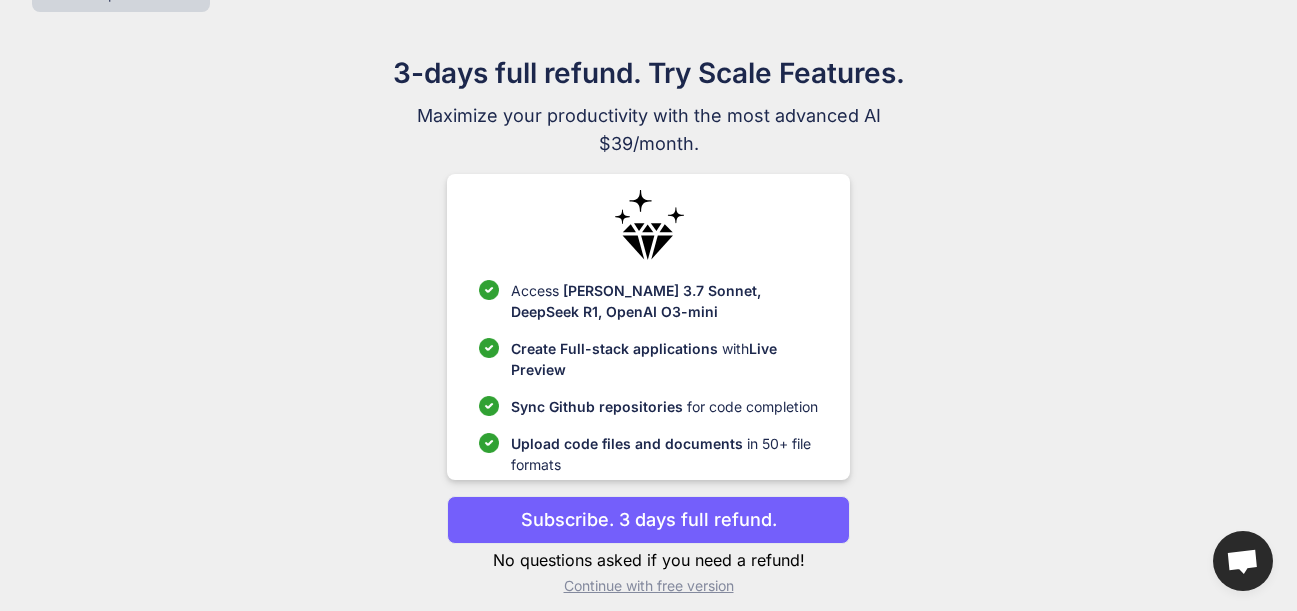 scroll, scrollTop: 73, scrollLeft: 0, axis: vertical 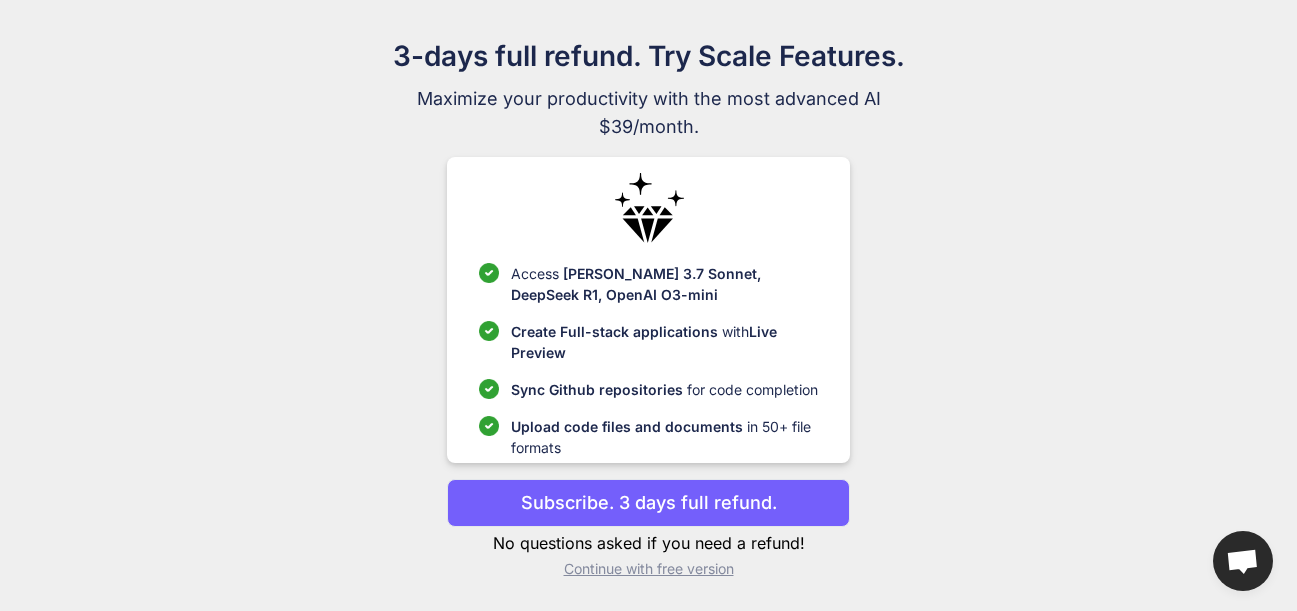 click on "Continue with free version" at bounding box center (648, 569) 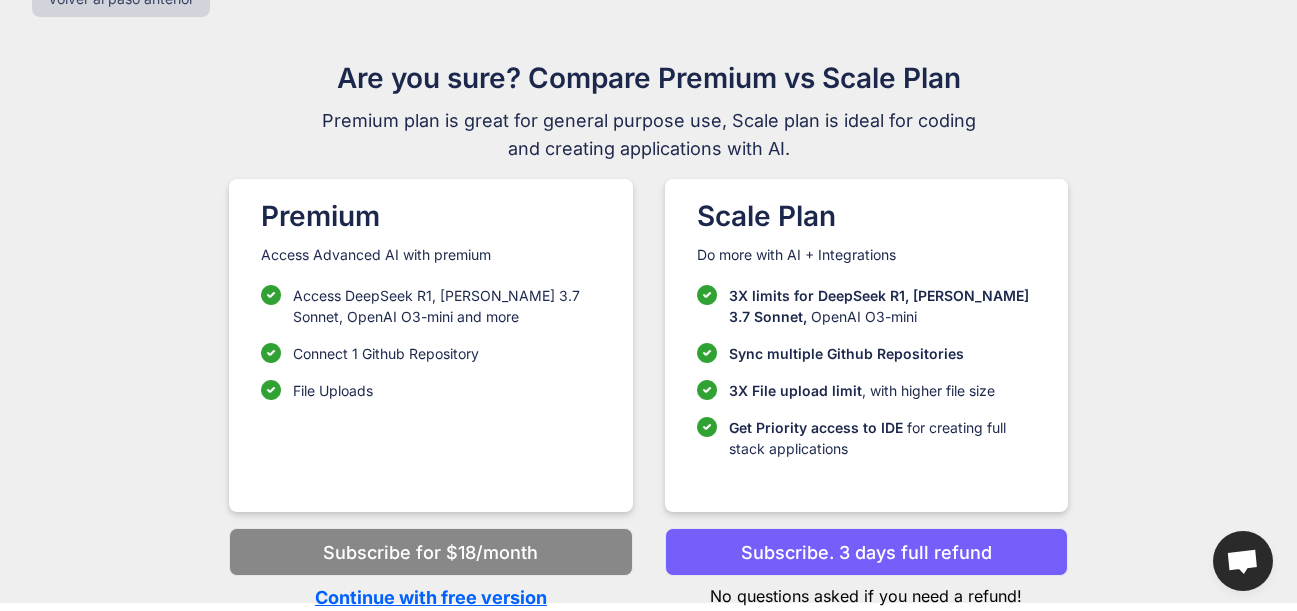 click on "Continue with free version" at bounding box center (430, 597) 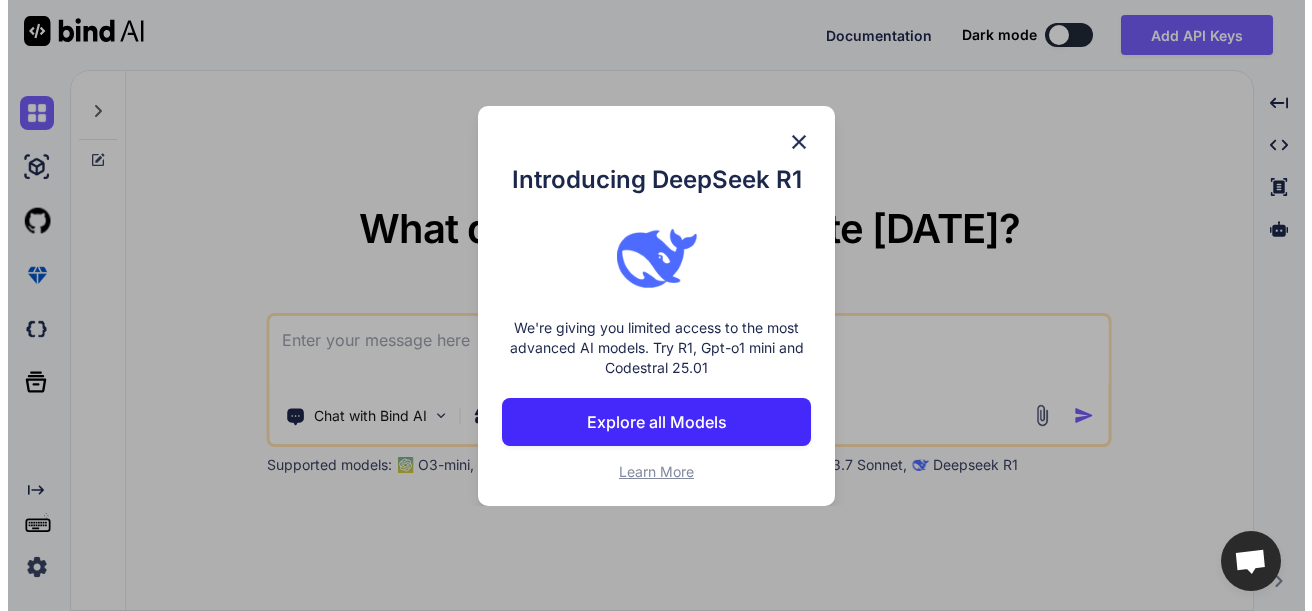 scroll, scrollTop: 0, scrollLeft: 0, axis: both 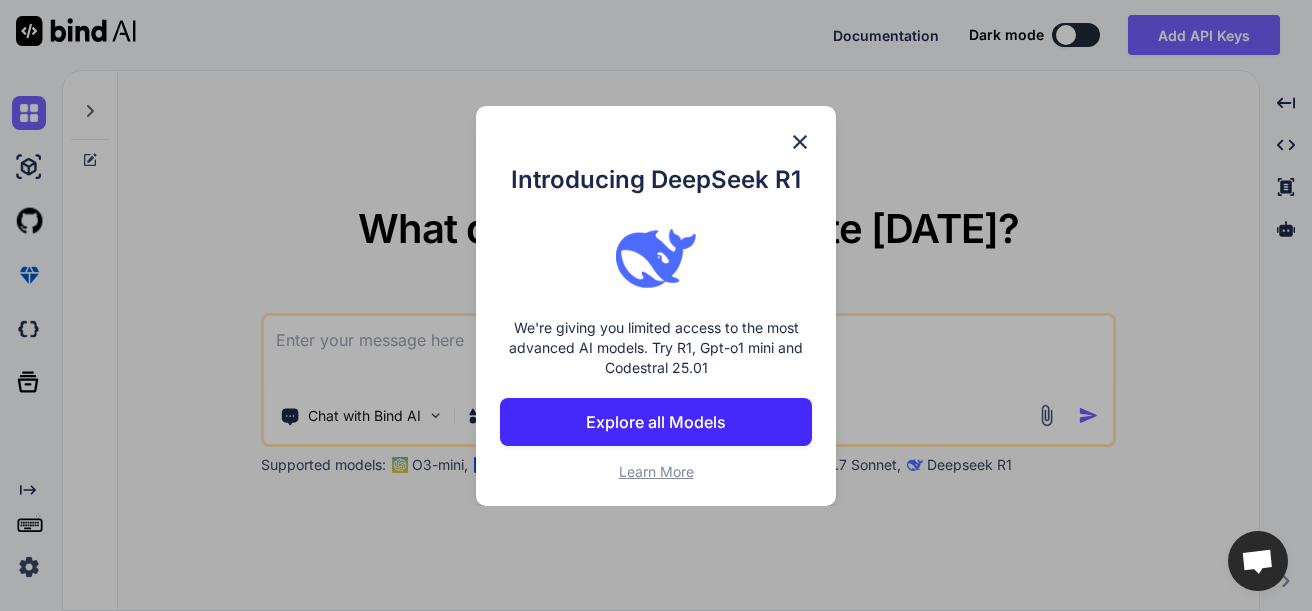 click on "Explore all Models" at bounding box center [656, 422] 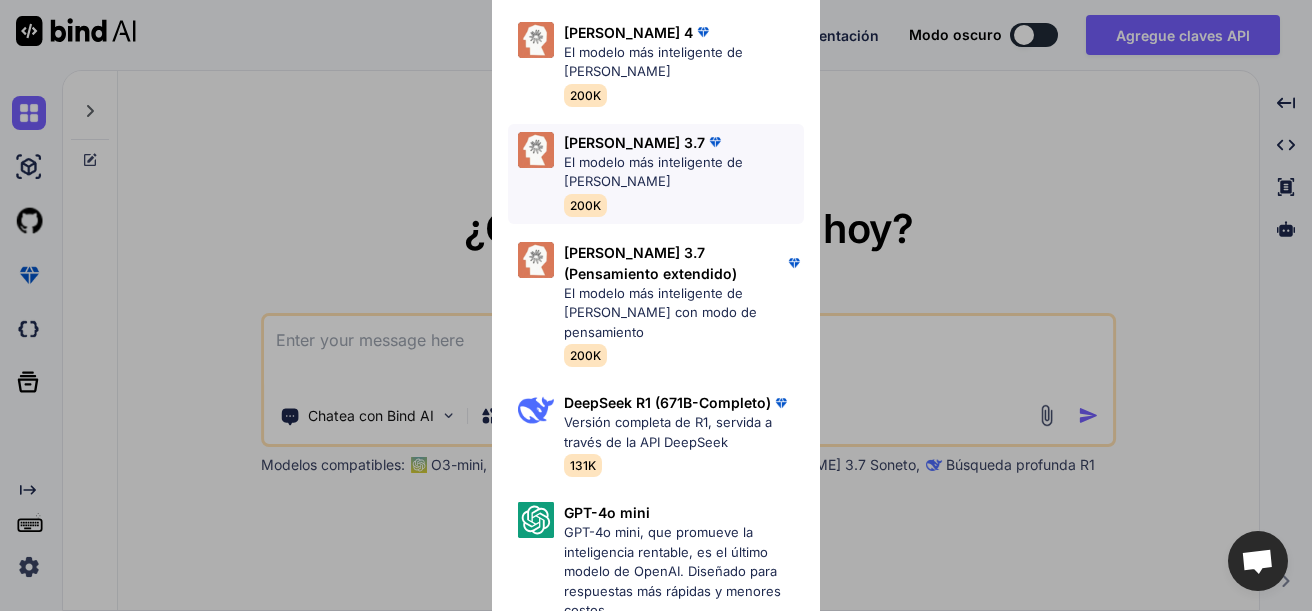 scroll, scrollTop: 1710, scrollLeft: 0, axis: vertical 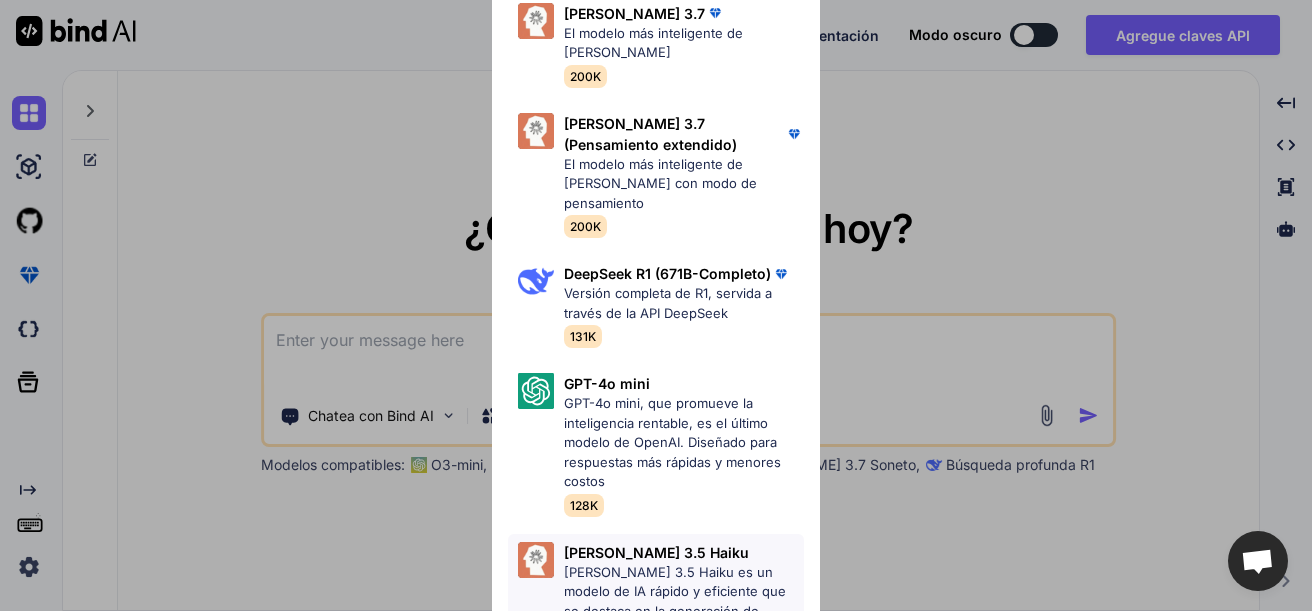 click at bounding box center (536, 560) 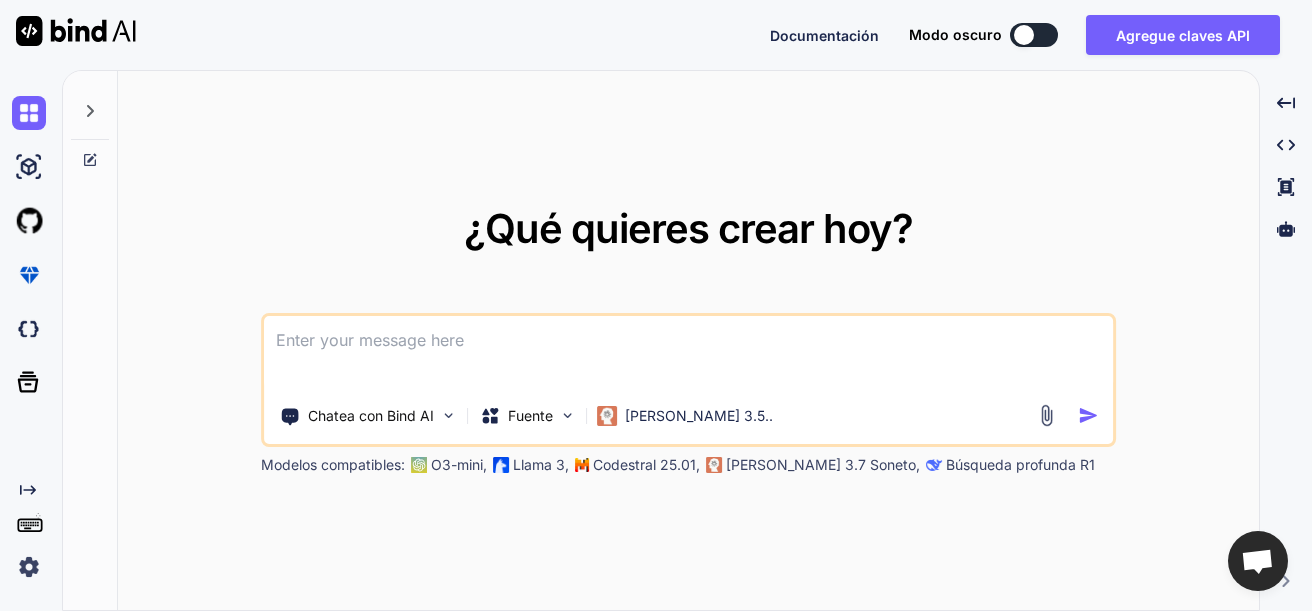 click at bounding box center [689, 353] 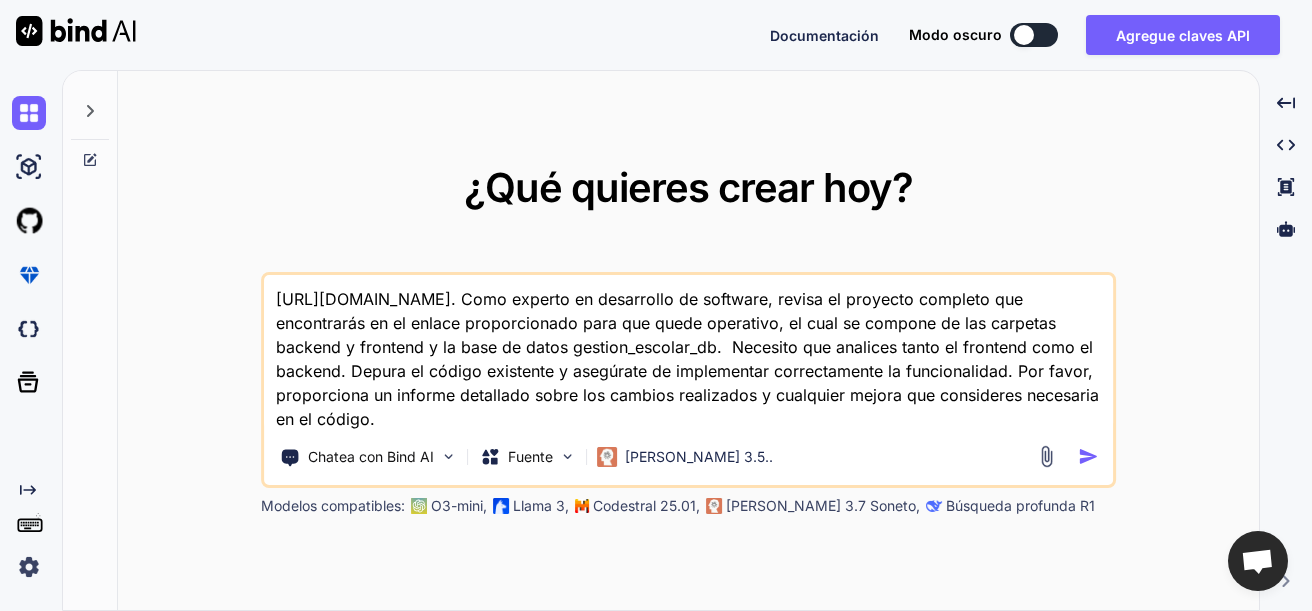 type on "[URL][DOMAIN_NAME]. Como experto en desarrollo de software, revisa el proyecto completo que encontrarás en el enlace proporcionado para que quede operativo, el cual se compone de las carpetas backend y frontend y la base de datos gestion_escolar_db.  Necesito que analices tanto el frontend como el backend. Depura el código existente y asegúrate de implementar correctamente la funcionalidad. Por favor, proporciona un informe detallado sobre los cambios realizados y cualquier mejora que consideres necesaria en el código." 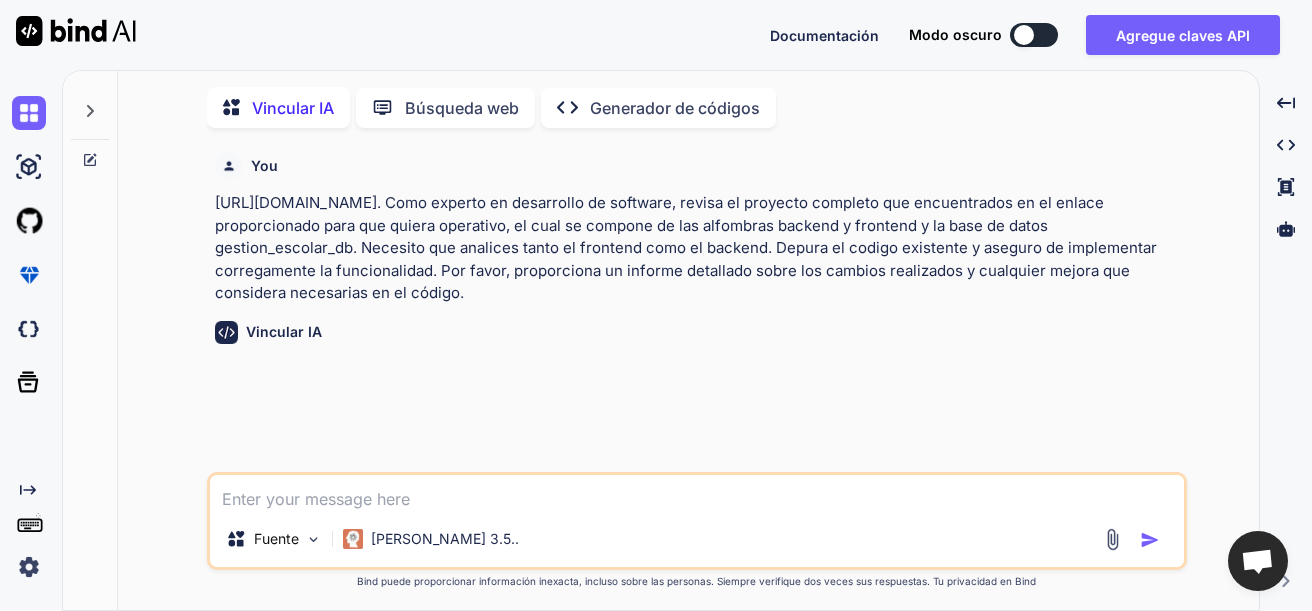 scroll, scrollTop: 8, scrollLeft: 0, axis: vertical 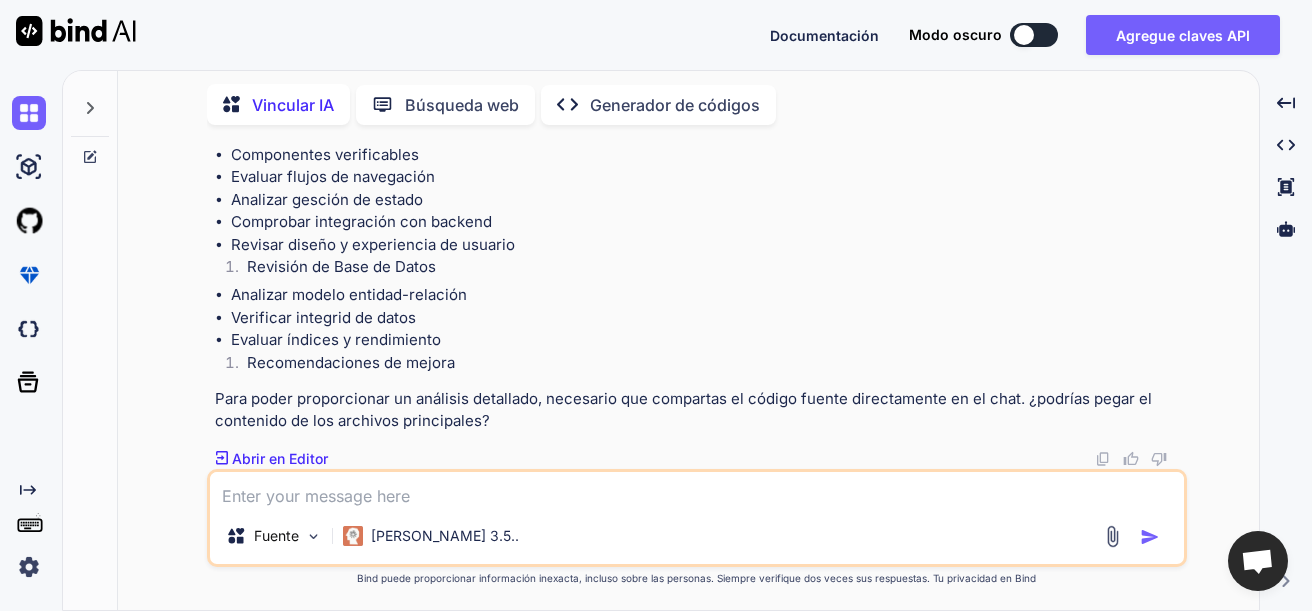 click at bounding box center (1112, 536) 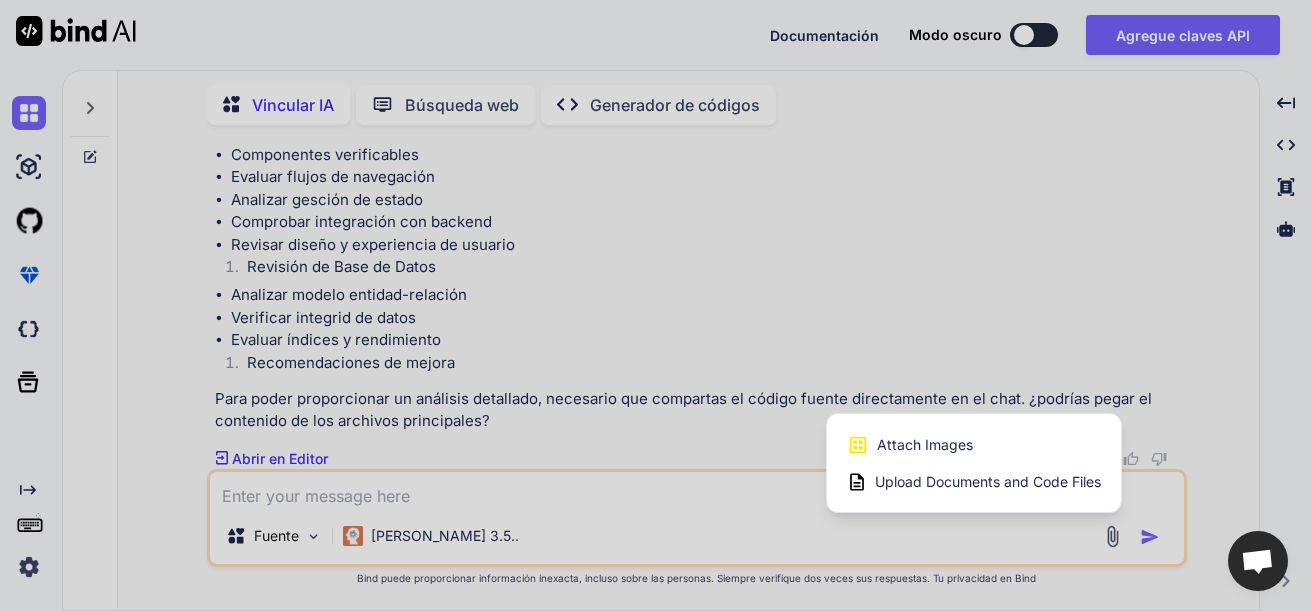 click on "Upload Documents and Code Files" at bounding box center [988, 482] 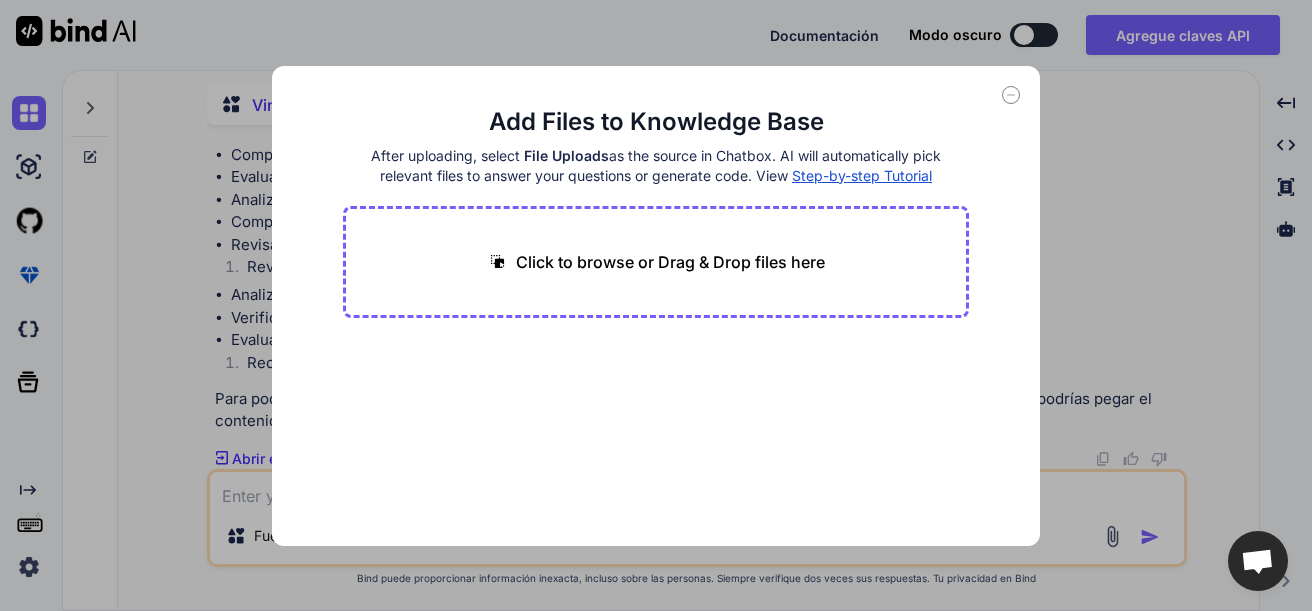 click on "Click to browse or Drag & Drop files here" at bounding box center [670, 262] 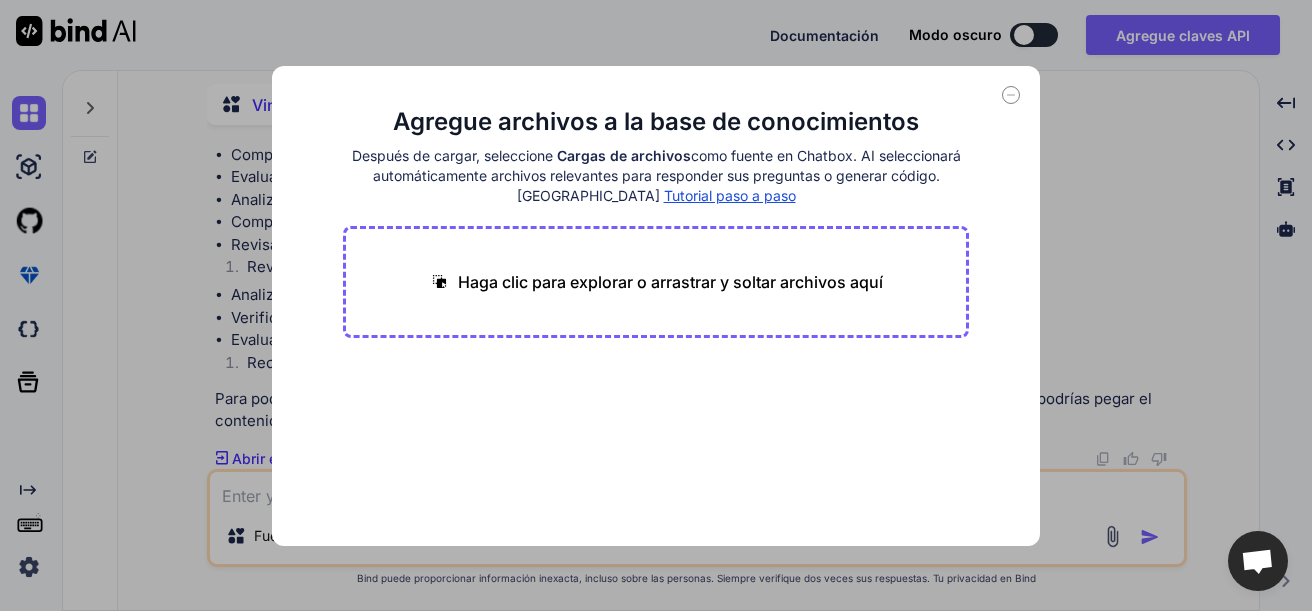 click 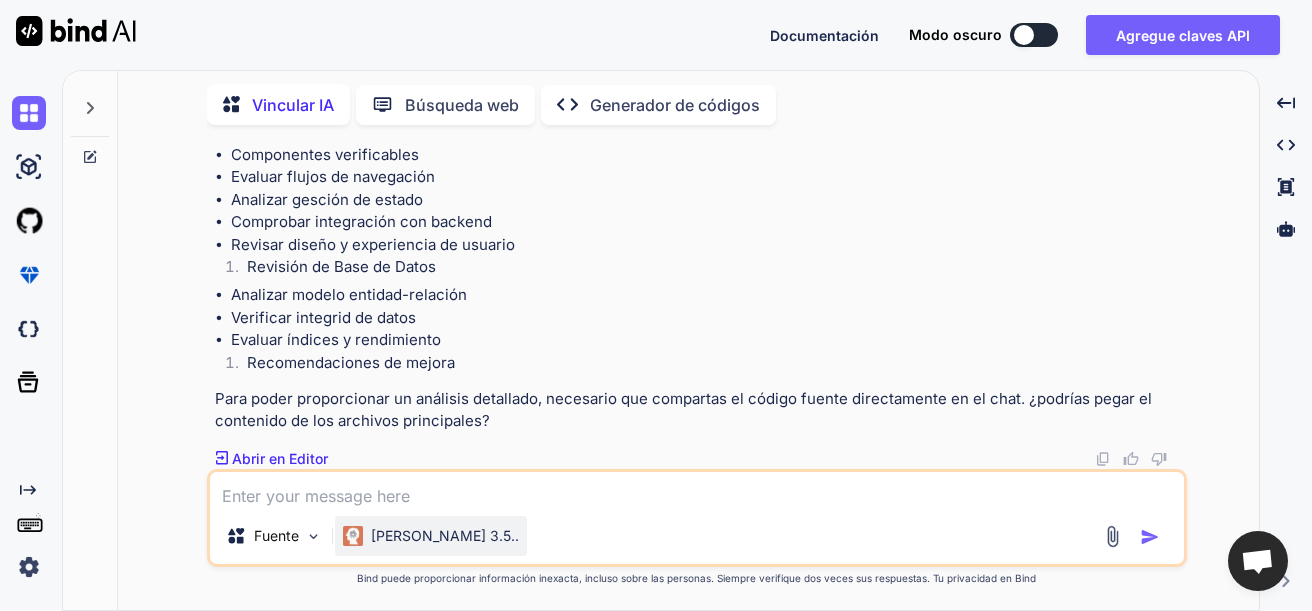click on "[PERSON_NAME] 3.5.." at bounding box center (445, 536) 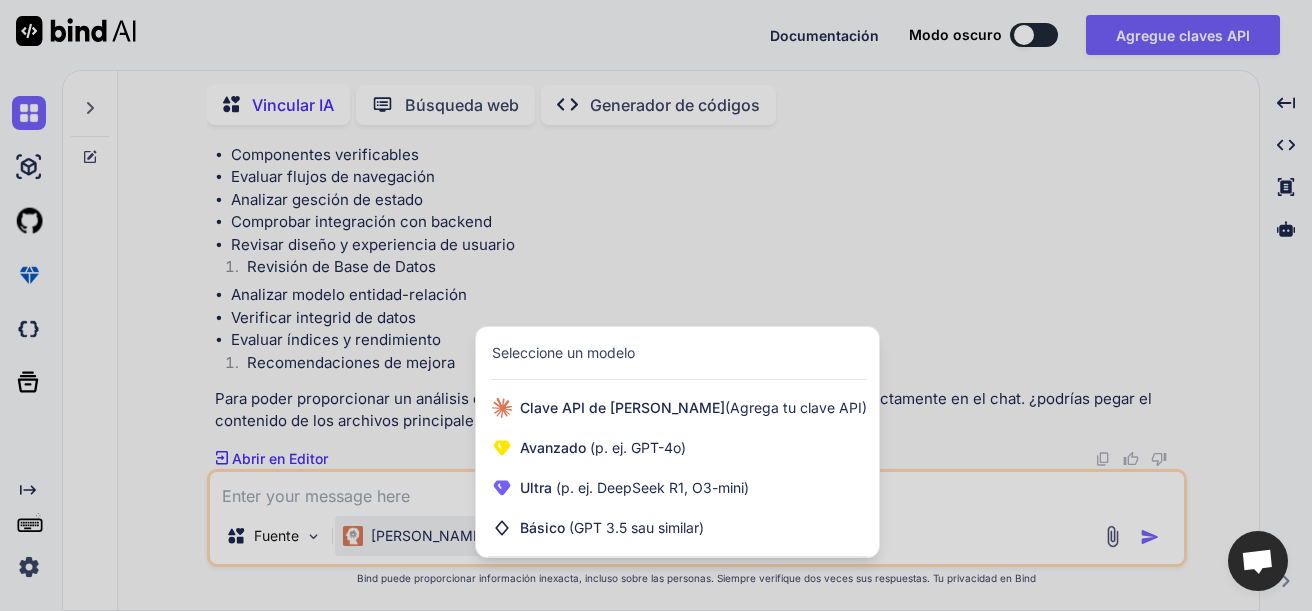 click at bounding box center [656, 305] 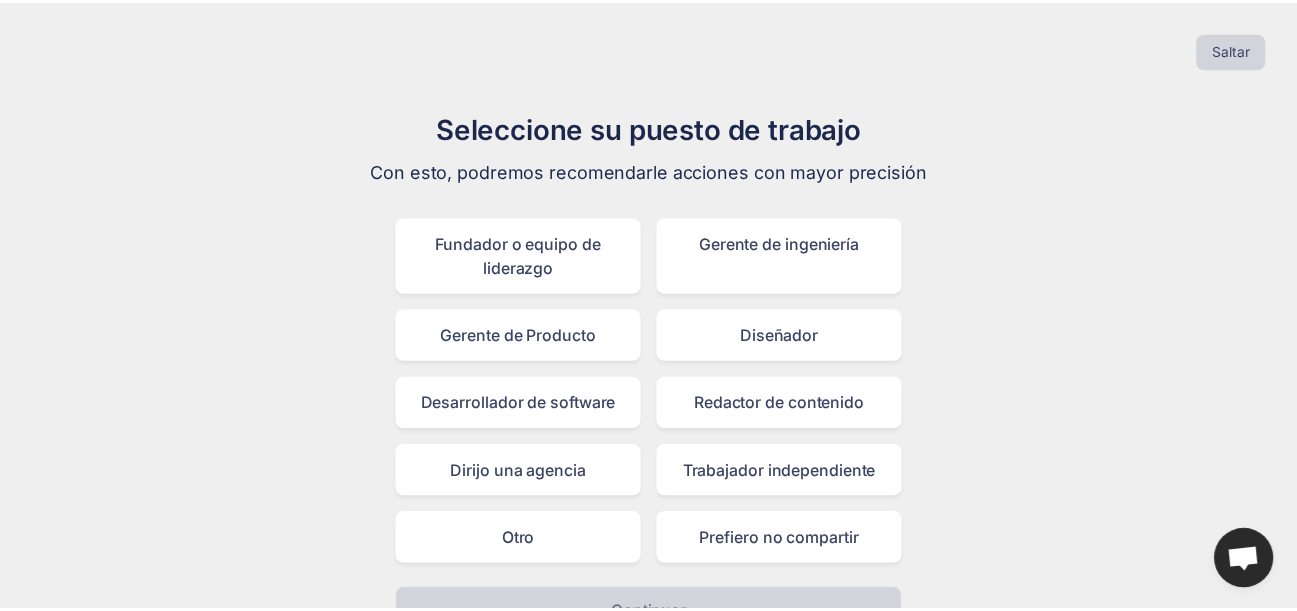 scroll, scrollTop: 43, scrollLeft: 0, axis: vertical 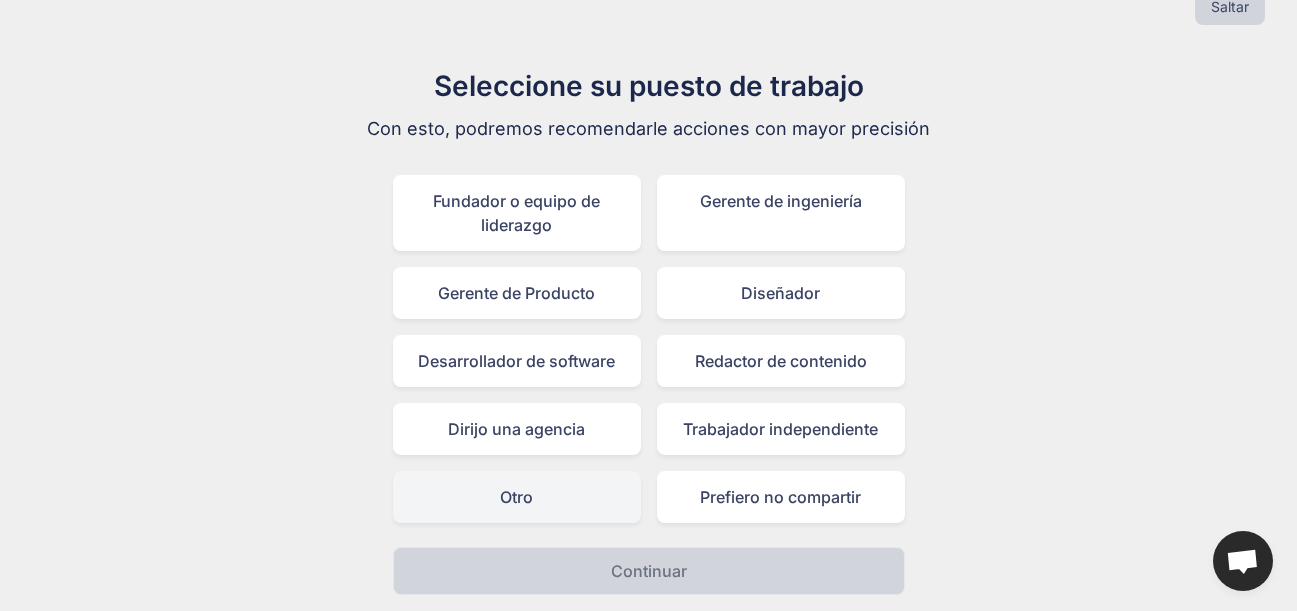 click on "Otro" at bounding box center [517, 497] 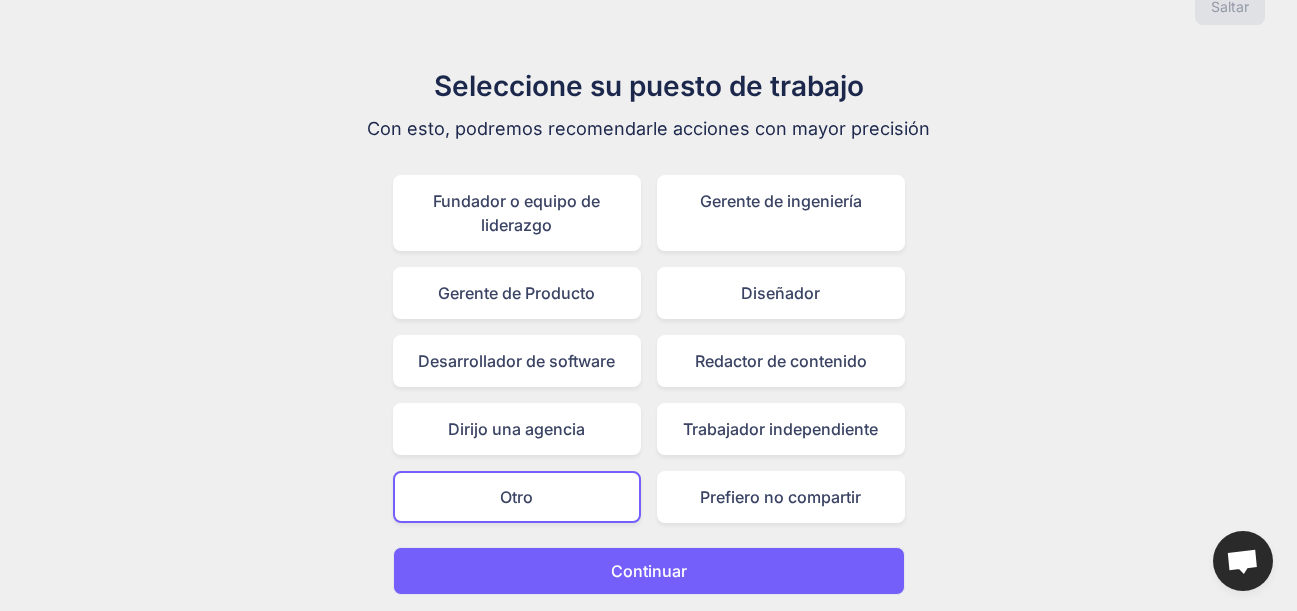 click on "Continuar" at bounding box center [649, 571] 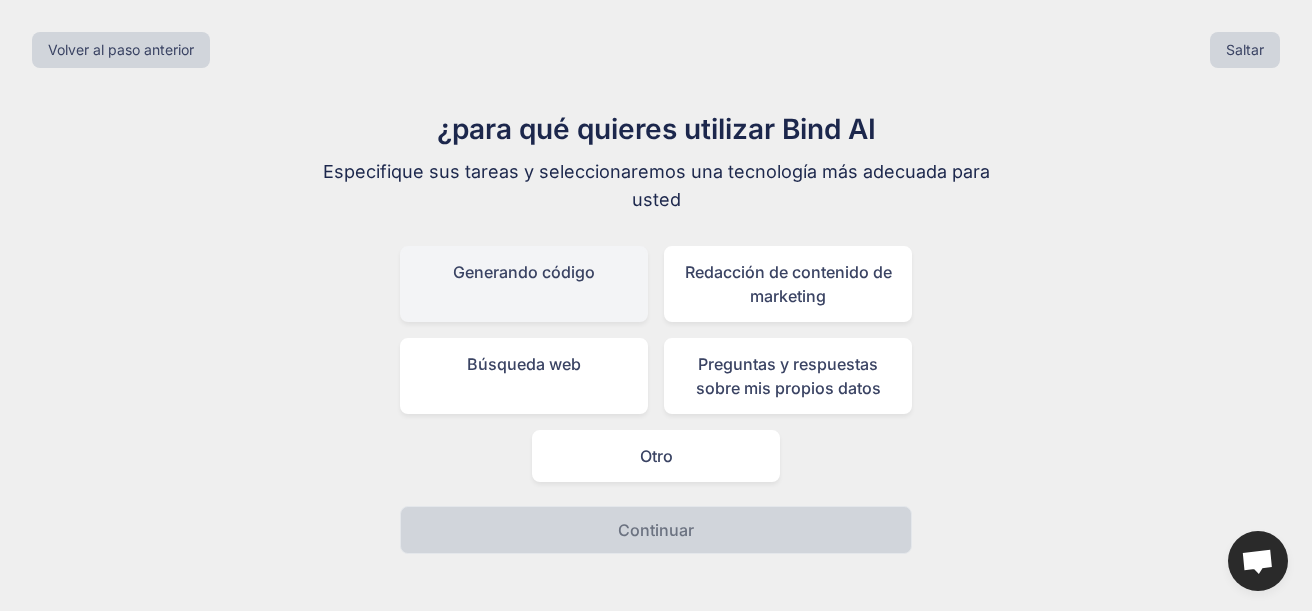 click on "Generando código" at bounding box center [524, 284] 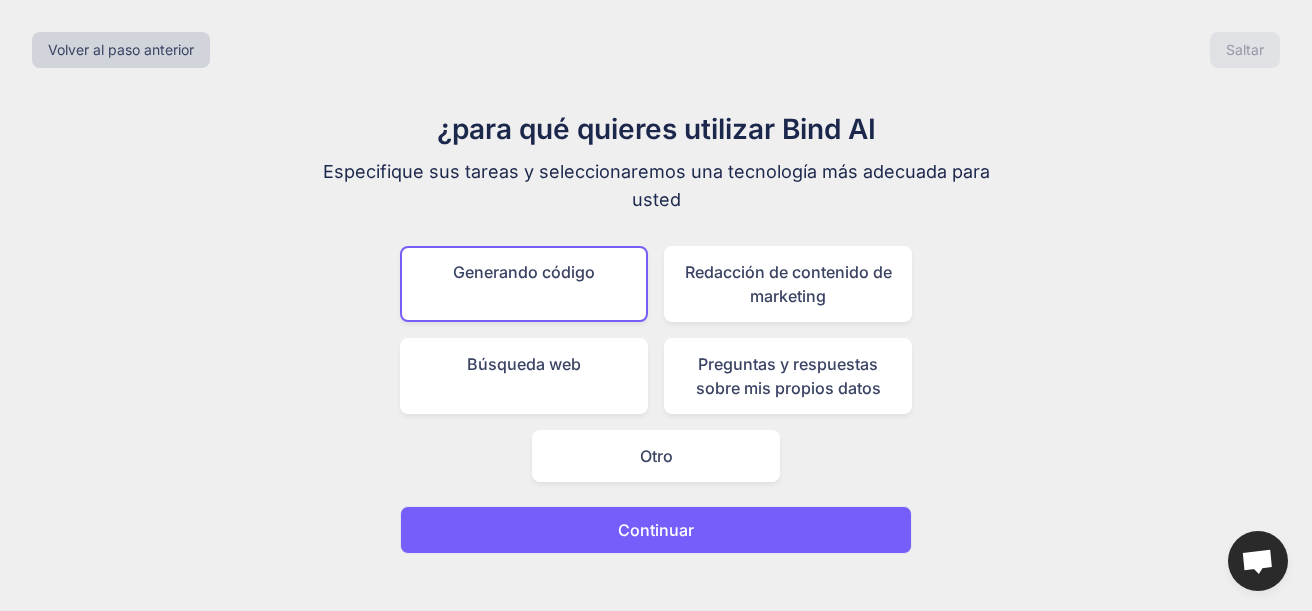 click on "Continuar" at bounding box center [656, 530] 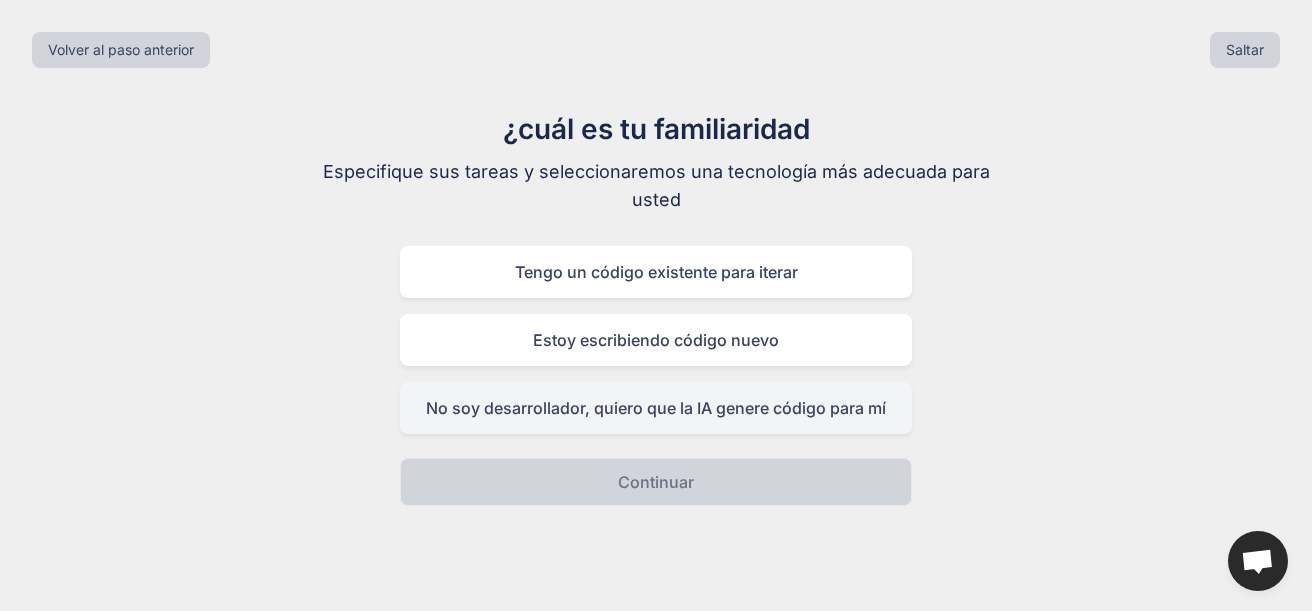 click on "No soy desarrollador, quiero que la IA genere código para mí" at bounding box center [656, 408] 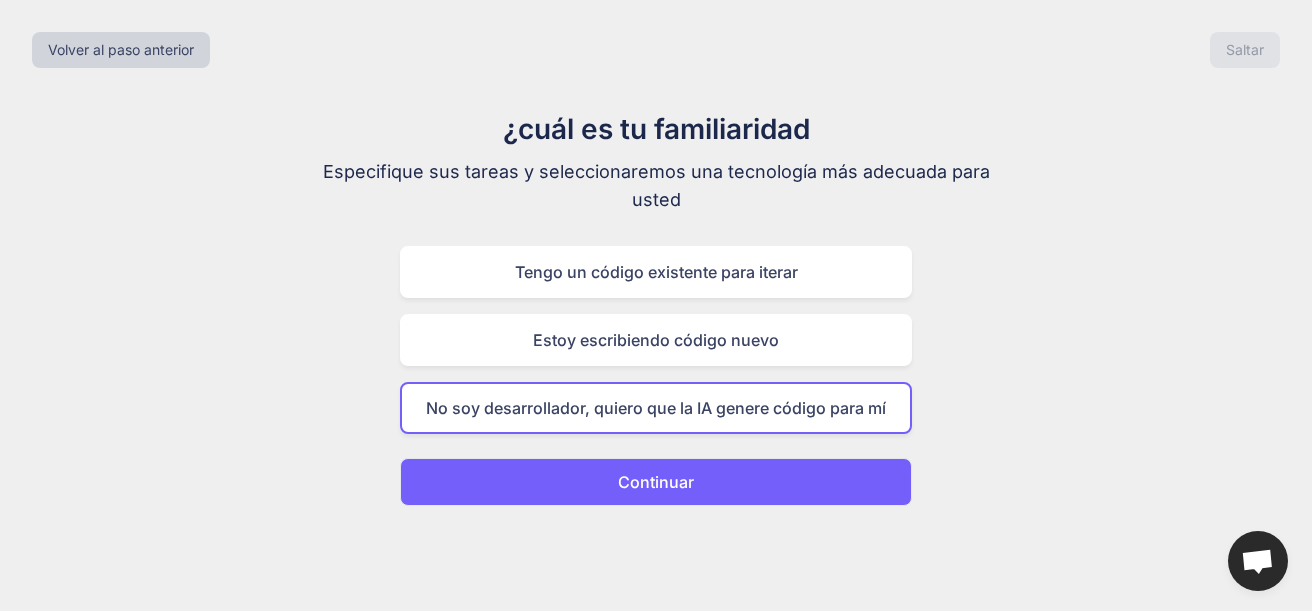 click on "Continuar" at bounding box center (656, 482) 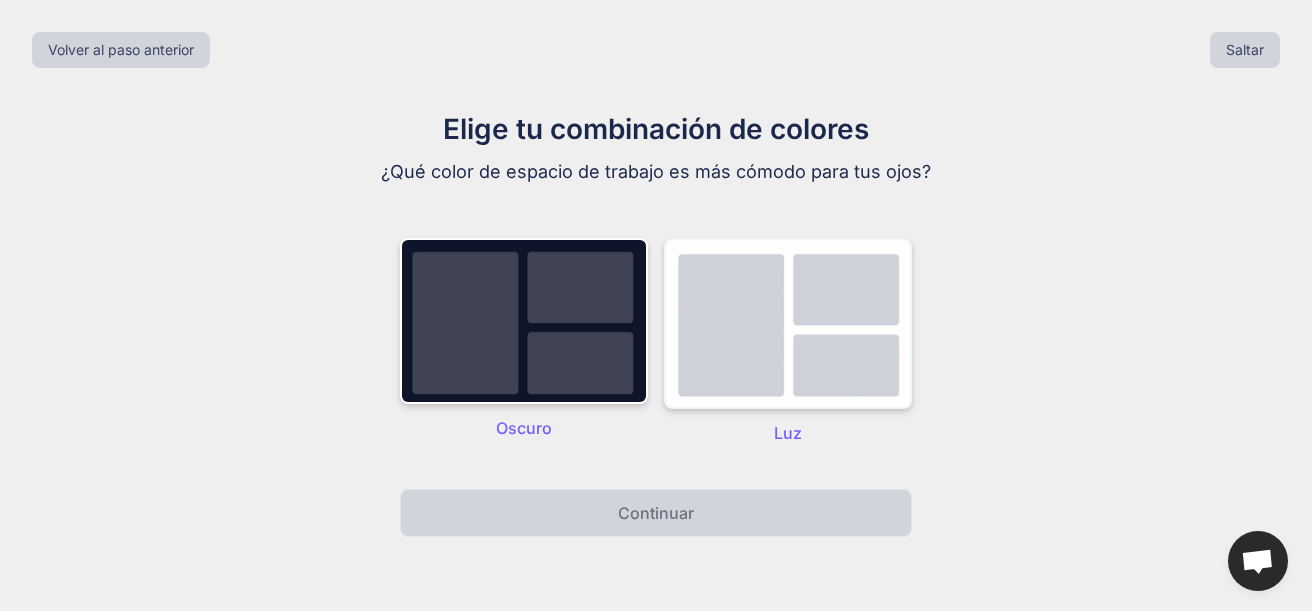 click at bounding box center (788, 323) 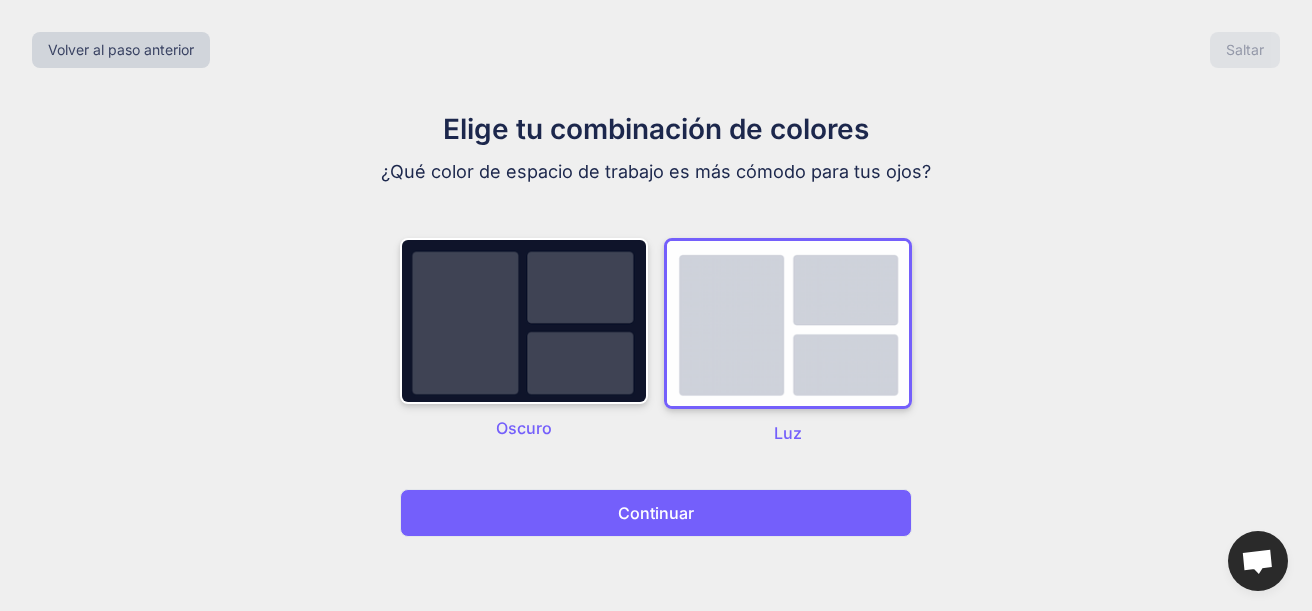 click on "Continuar" at bounding box center (656, 513) 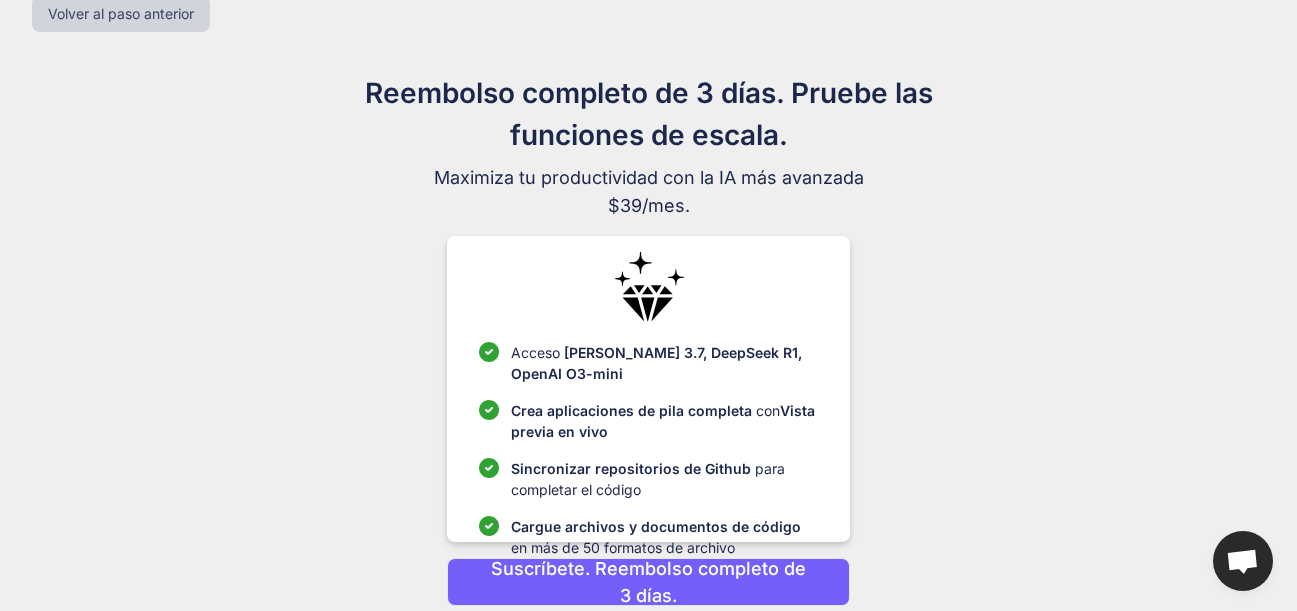scroll, scrollTop: 115, scrollLeft: 0, axis: vertical 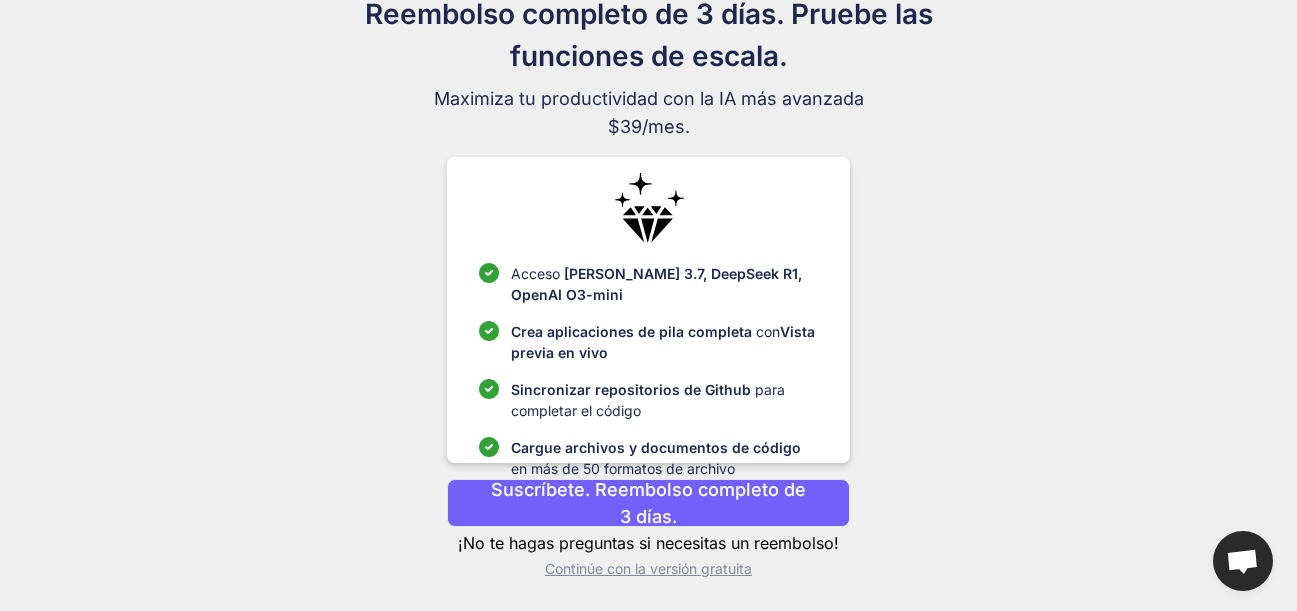 click on "Continúe con la versión gratuita" at bounding box center (648, 569) 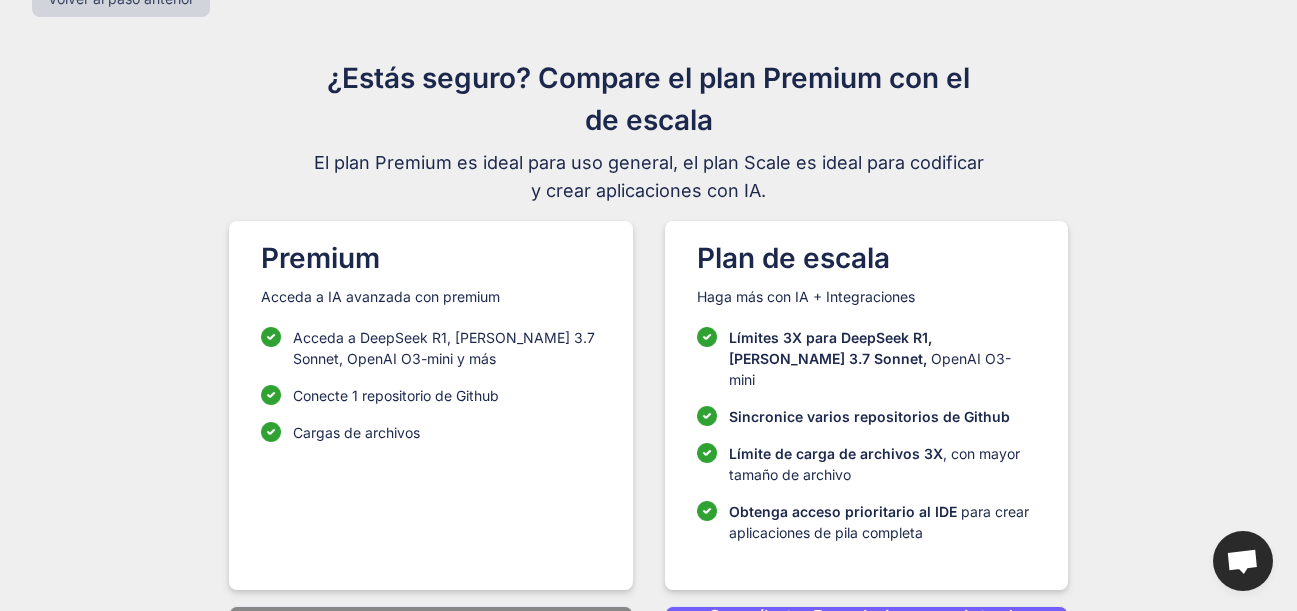 scroll, scrollTop: 111, scrollLeft: 0, axis: vertical 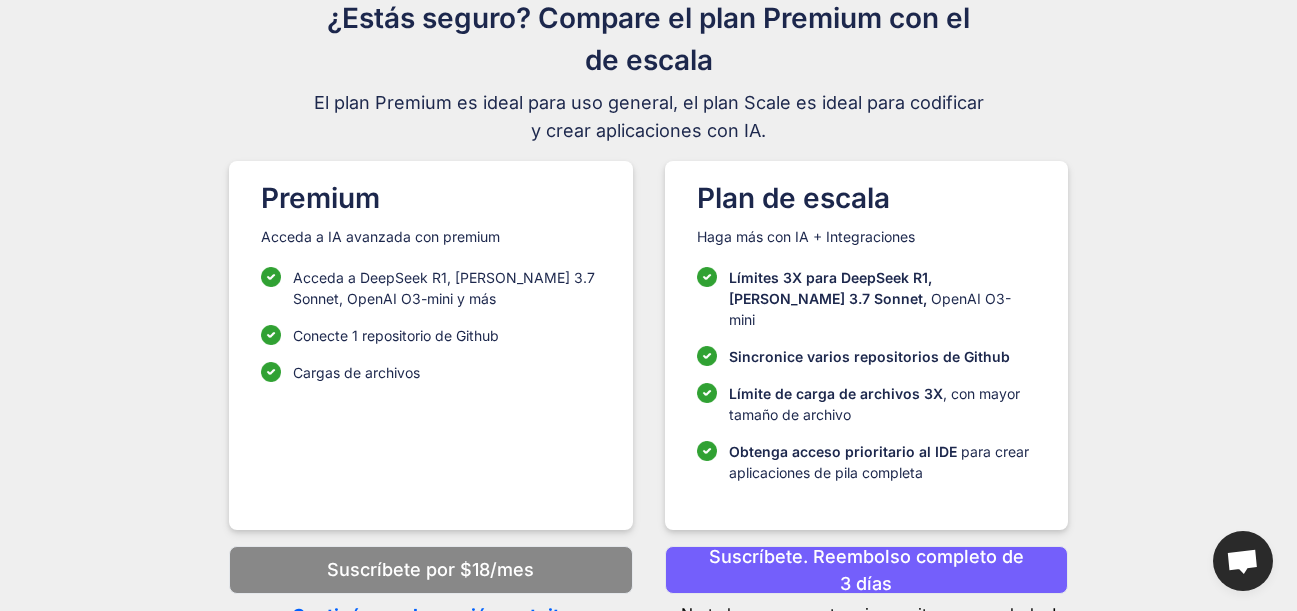 click on "Continúe con la versión gratuita" at bounding box center [430, 615] 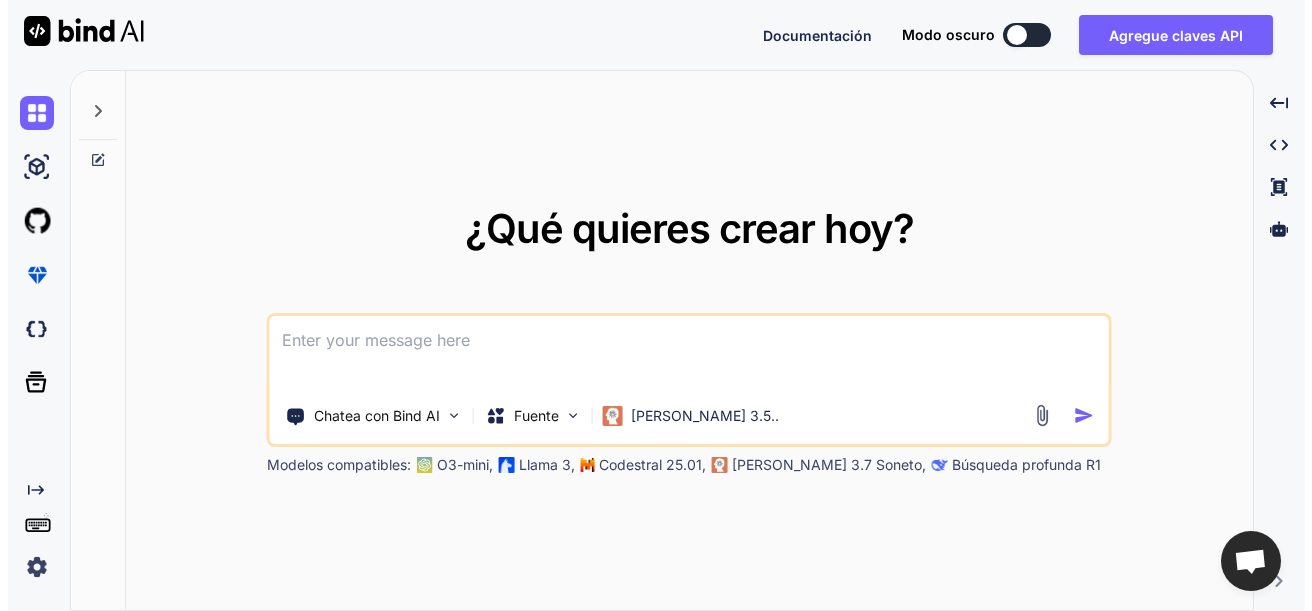 scroll, scrollTop: 0, scrollLeft: 0, axis: both 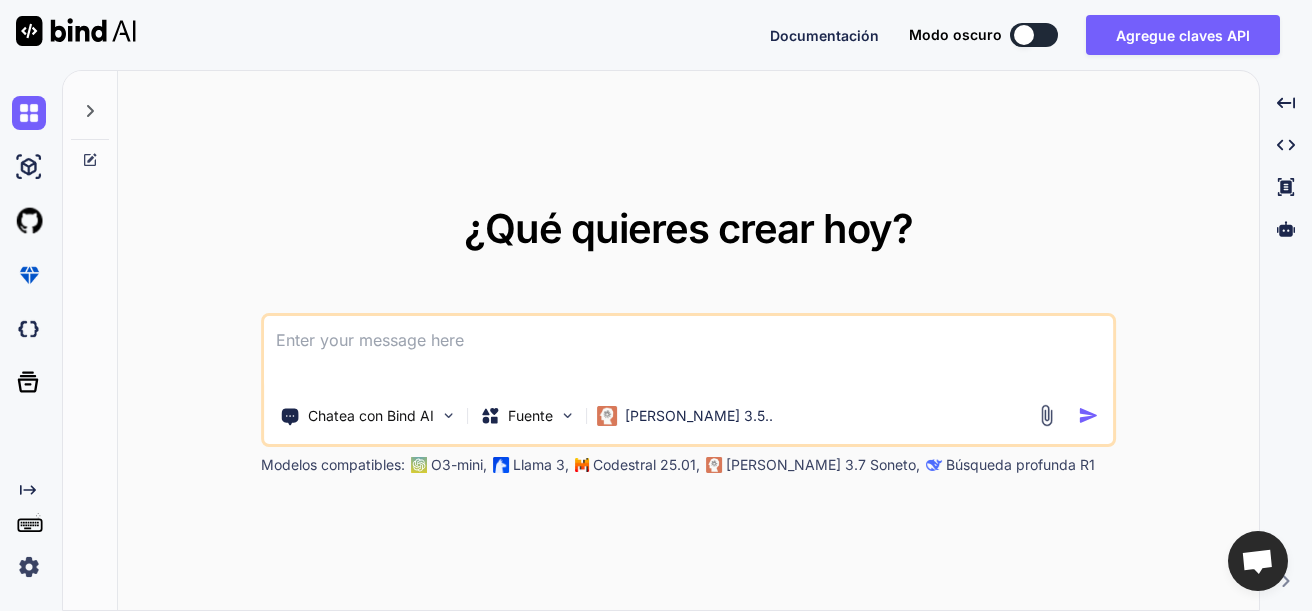 click at bounding box center [501, 465] 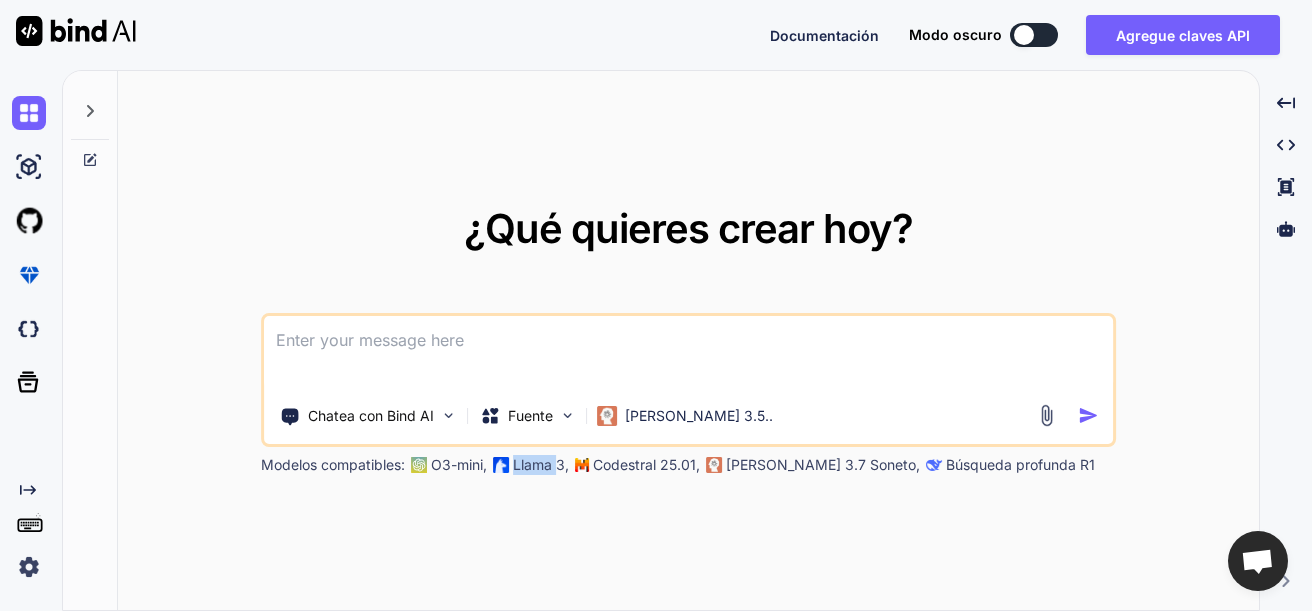 click on "Llama 3," at bounding box center (541, 465) 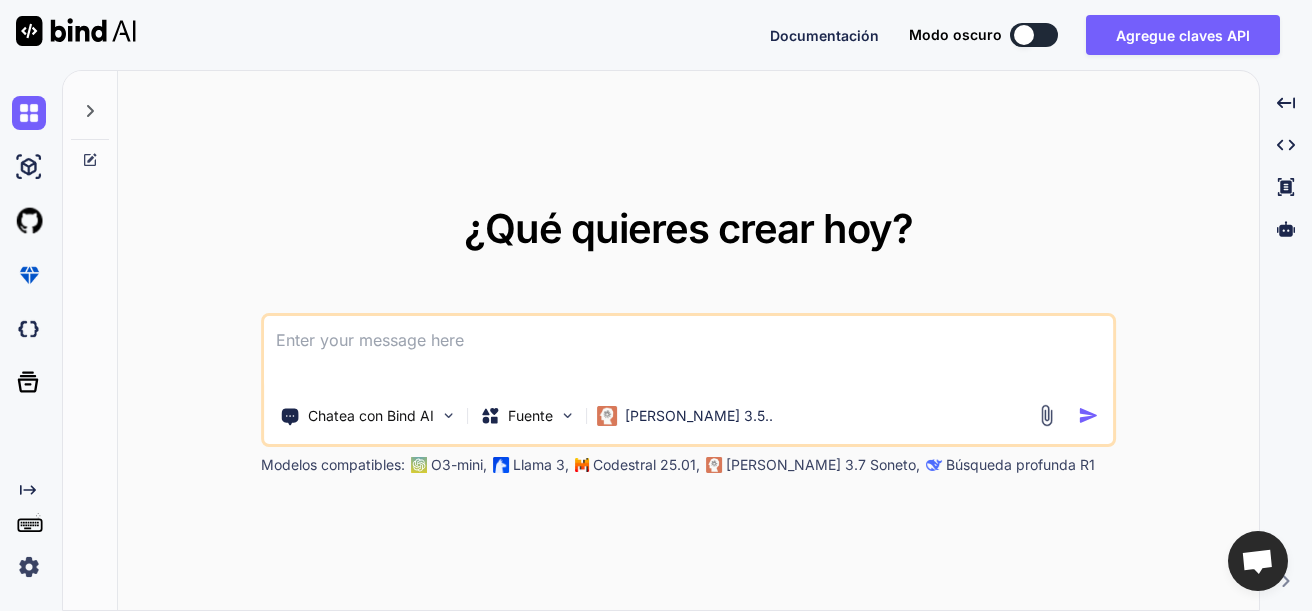 click on "Modelos compatibles:" at bounding box center [333, 465] 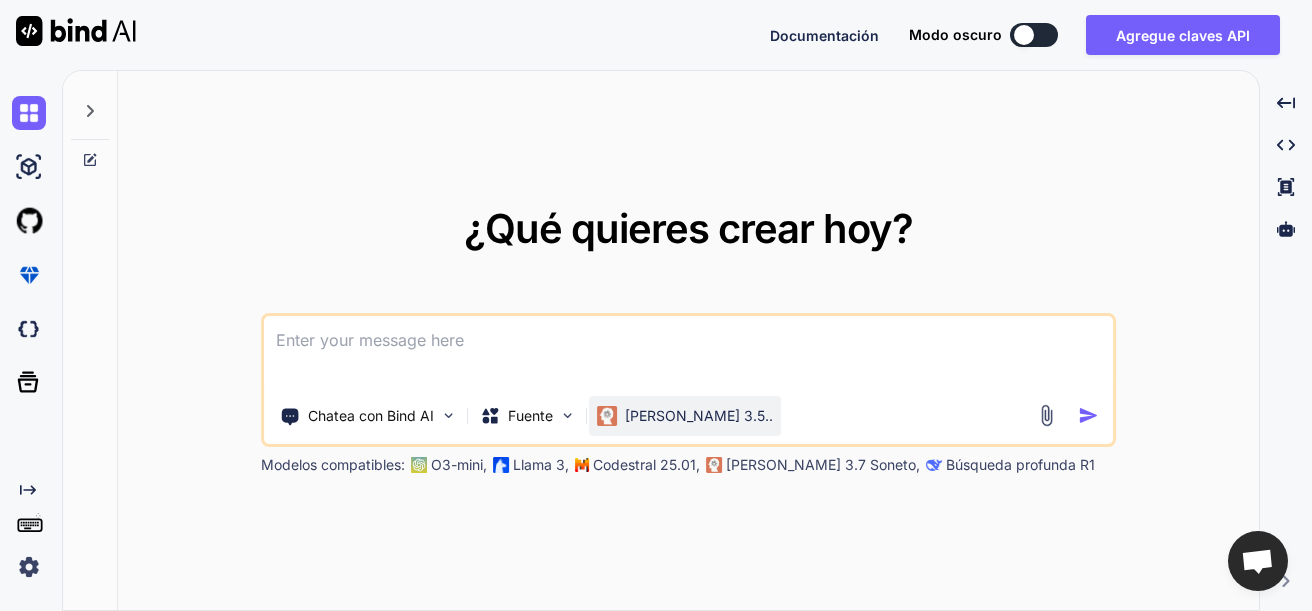 click on "[PERSON_NAME] 3.5.." at bounding box center [699, 416] 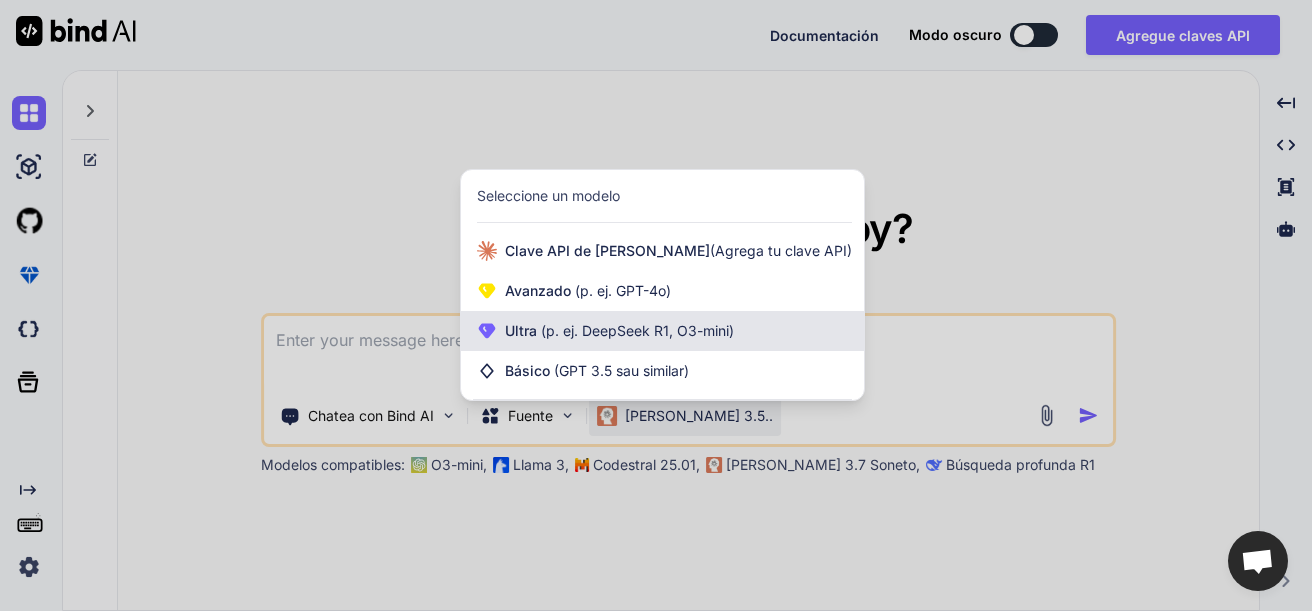click on "(p. ej. DeepSeek R1, O3-mini)" at bounding box center [635, 330] 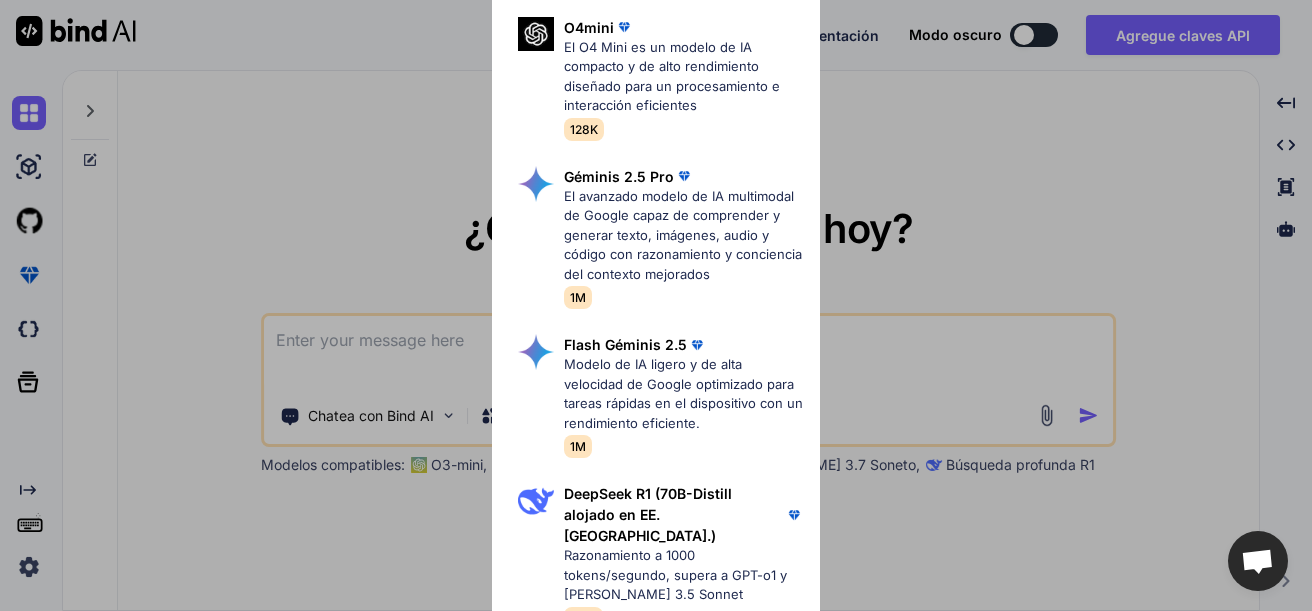 scroll, scrollTop: 0, scrollLeft: 0, axis: both 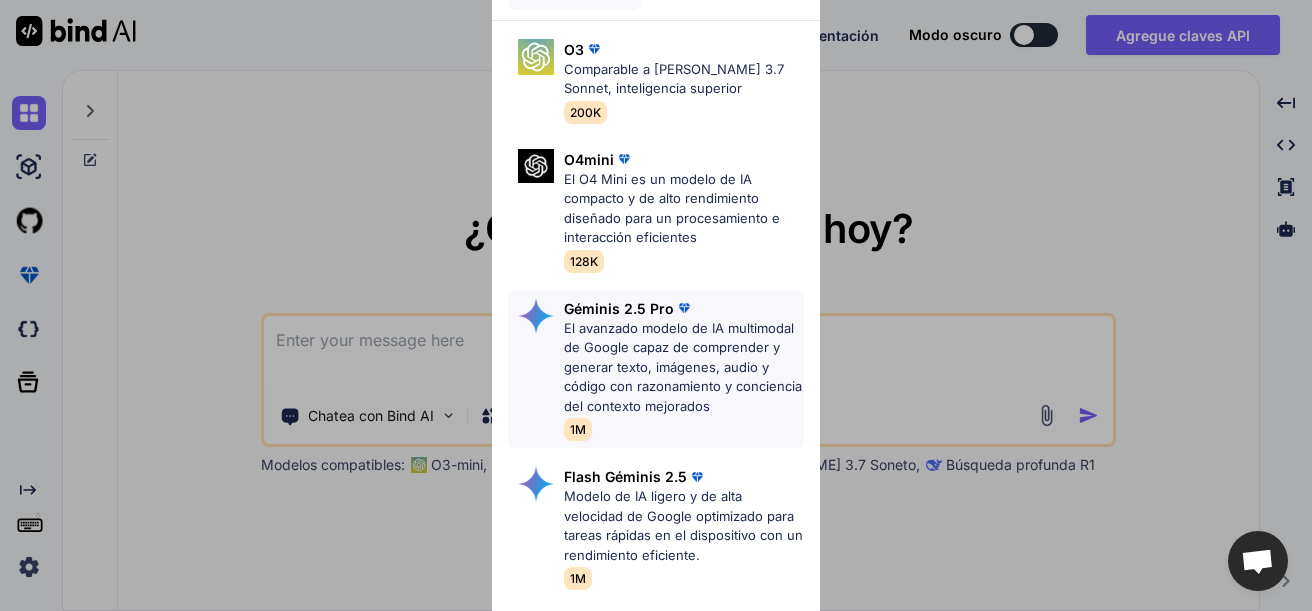 click on "El avanzado modelo de IA multimodal de Google capaz de comprender y generar texto, imágenes, audio y código con razonamiento y conciencia del contexto mejorados" at bounding box center (684, 368) 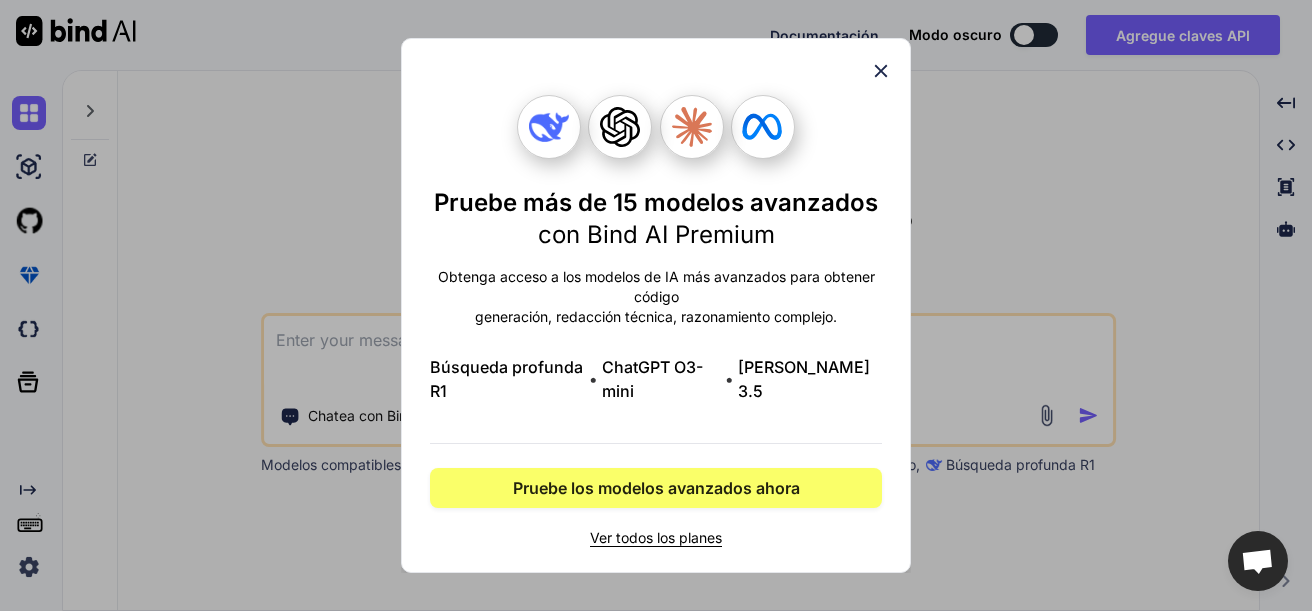 click 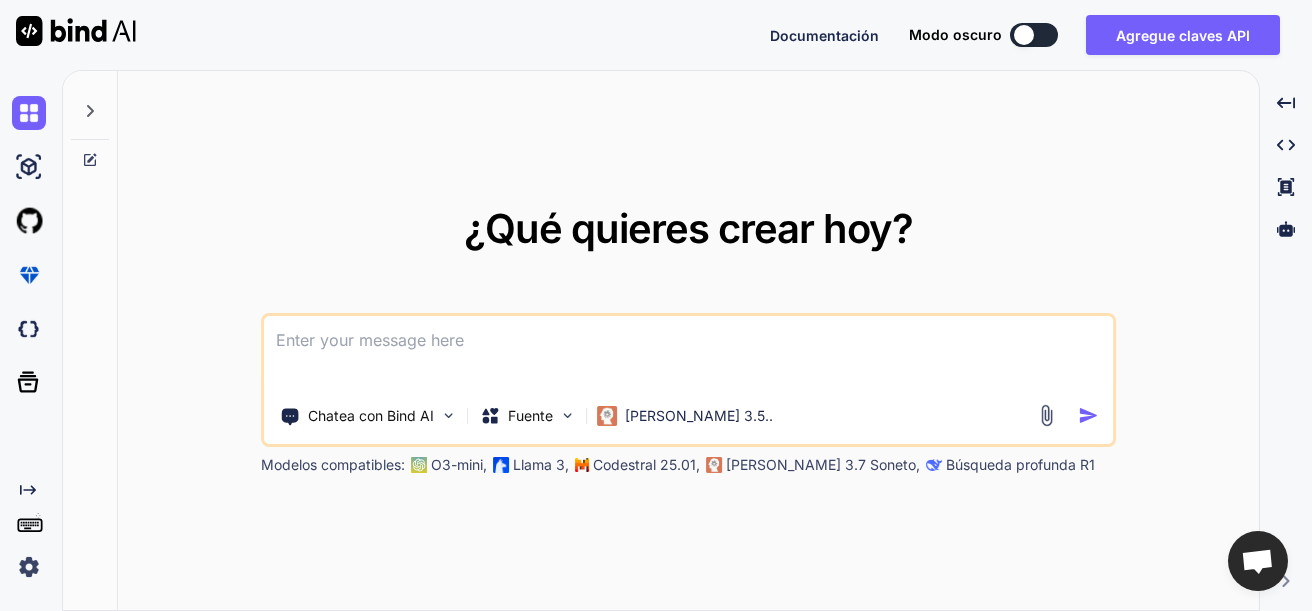 click at bounding box center [501, 465] 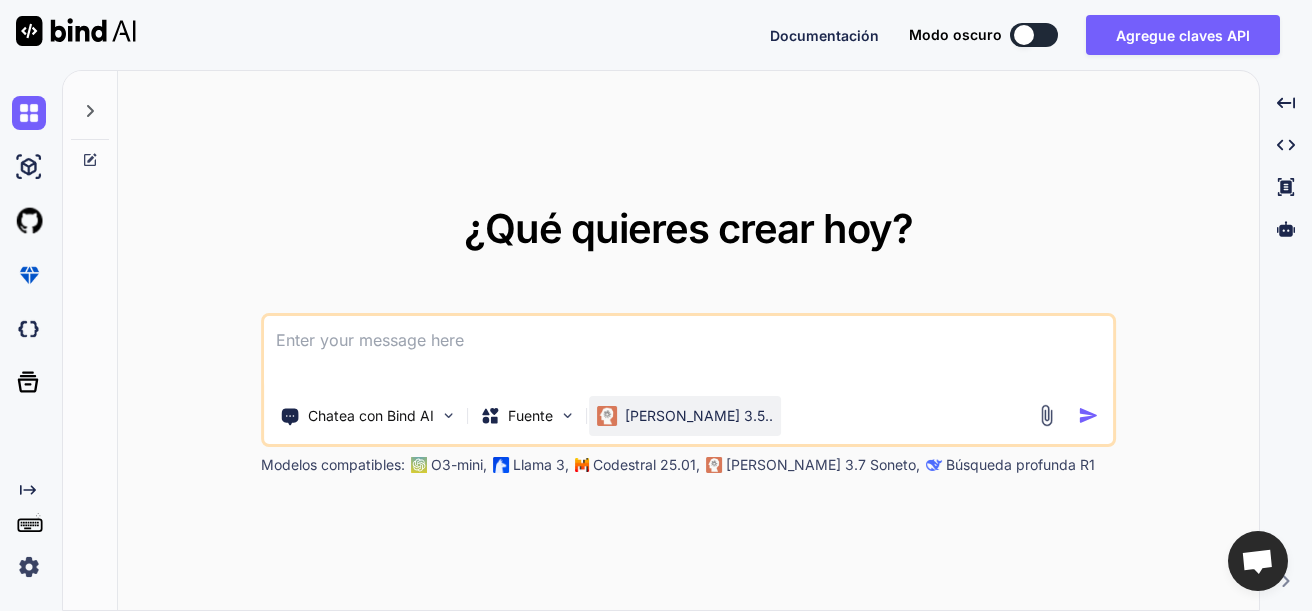 click on "[PERSON_NAME] 3.5.." at bounding box center (699, 416) 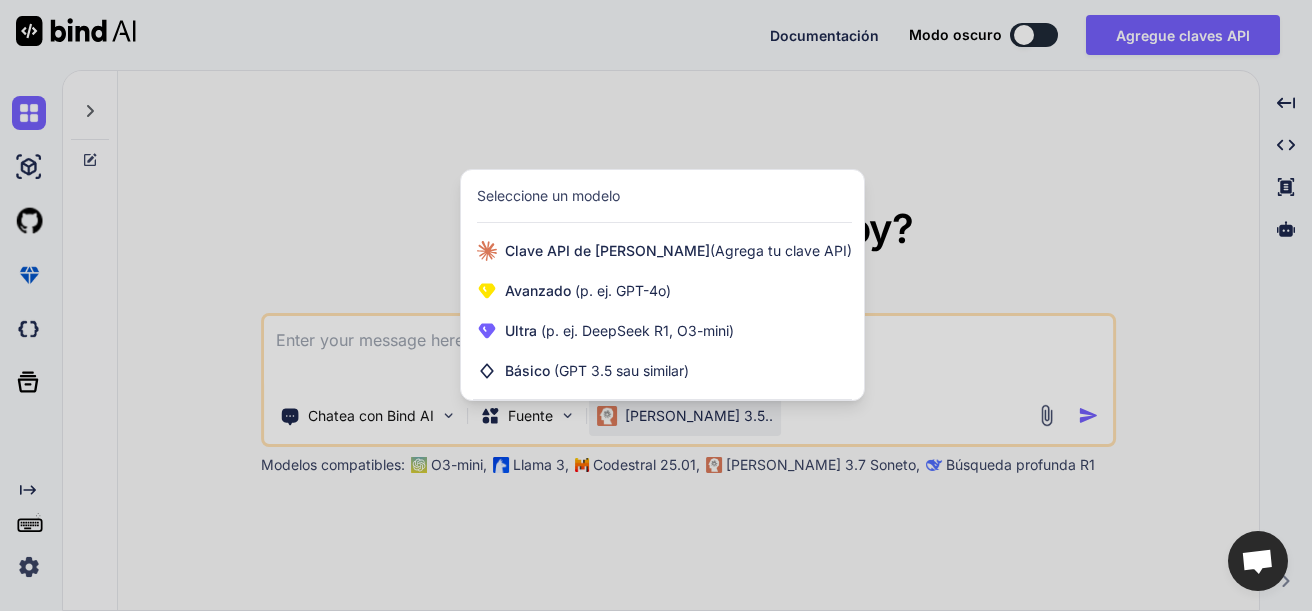click at bounding box center (656, 305) 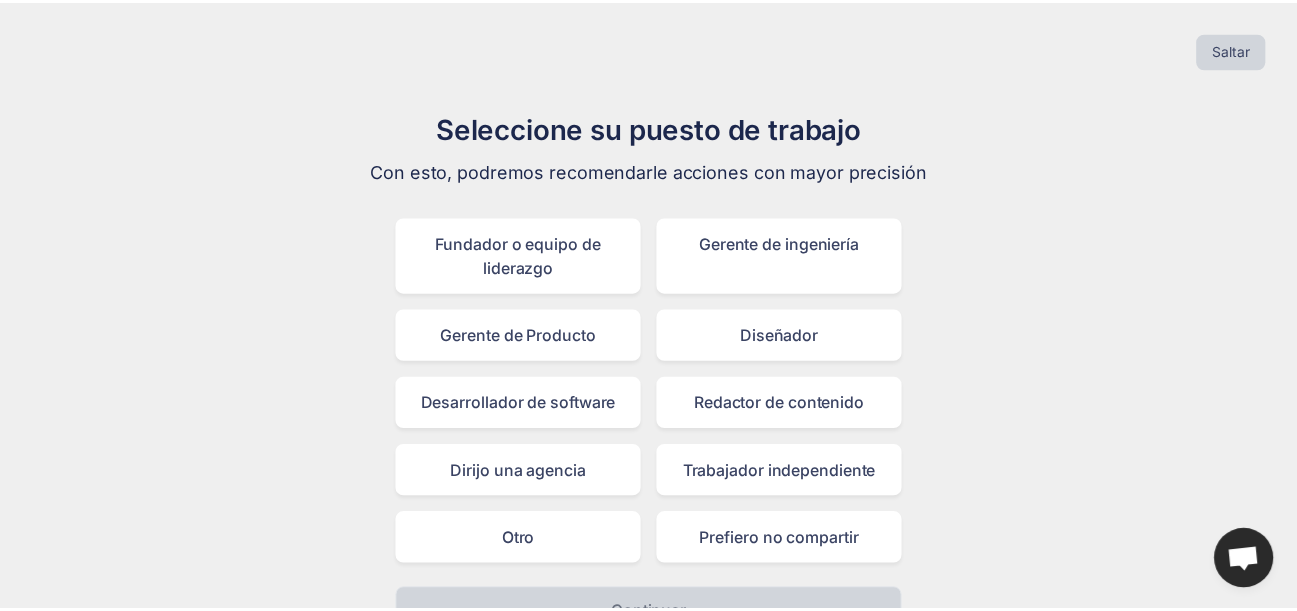 scroll, scrollTop: 43, scrollLeft: 0, axis: vertical 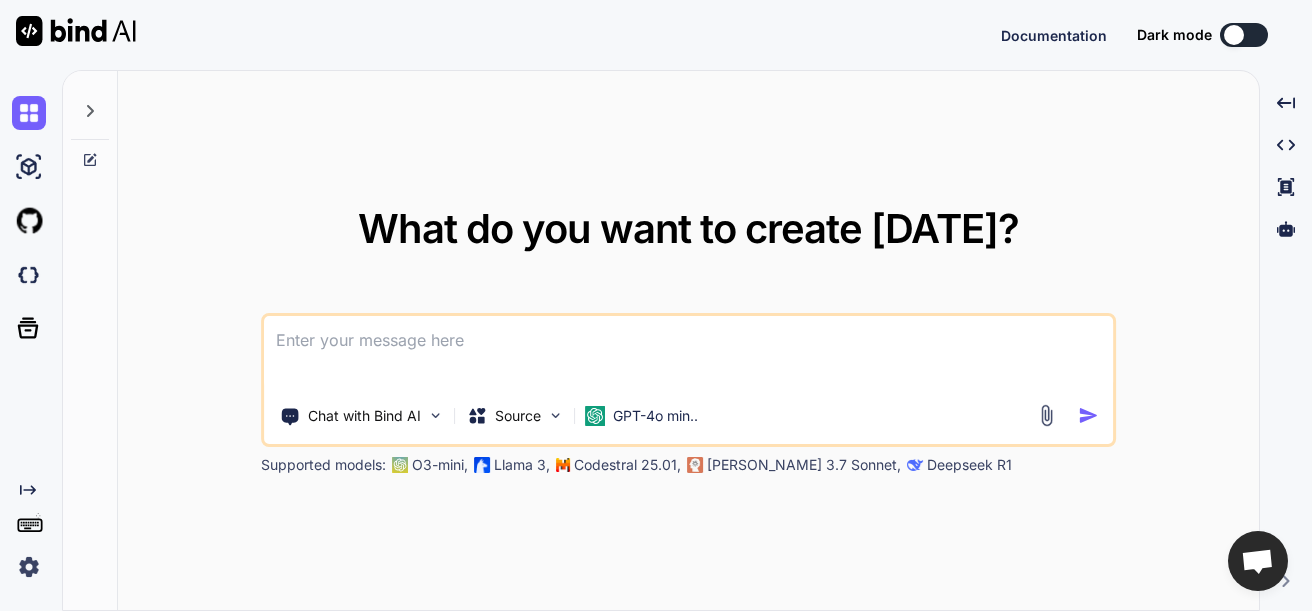 type on "x" 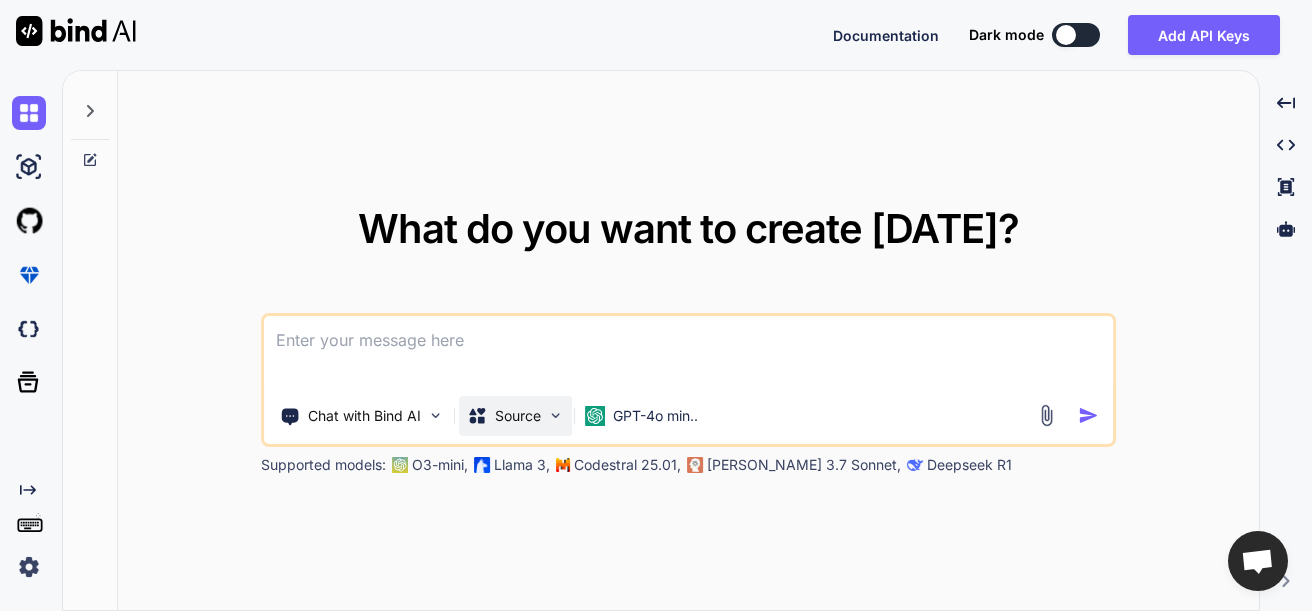 paste on "[URL][DOMAIN_NAME]. Como experto en desarrollo de software, revisa el proyecto completo que encontrarás en el enlace proporcionado para que quede operativo, el cual se compone de las carpetas backend y frontend y la base de datos gestion_escolar_db.  Necesito que analices tanto el frontend como el backend. Depura el código existente y asegúrate de implementar correctamente la funcionalidad. Por favor, proporciona un informe detallado sobre los cambios realizados y cualquier mejora que consideres necesaria en el código." 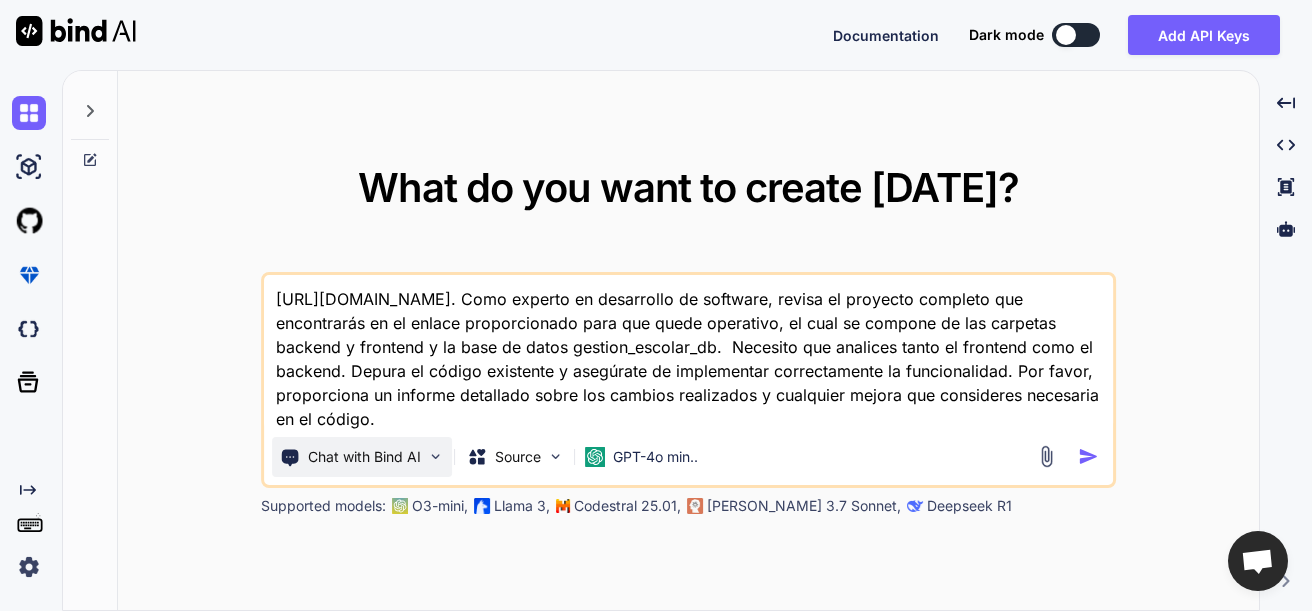 type on "[URL][DOMAIN_NAME]. Como experto en desarrollo de software, revisa el proyecto completo que encontrarás en el enlace proporcionado para que quede operativo, el cual se compone de las carpetas backend y frontend y la base de datos gestion_escolar_db.  Necesito que analices tanto el frontend como el backend. Depura el código existente y asegúrate de implementar correctamente la funcionalidad. Por favor, proporciona un informe detallado sobre los cambios realizados y cualquier mejora que consideres necesaria en el código." 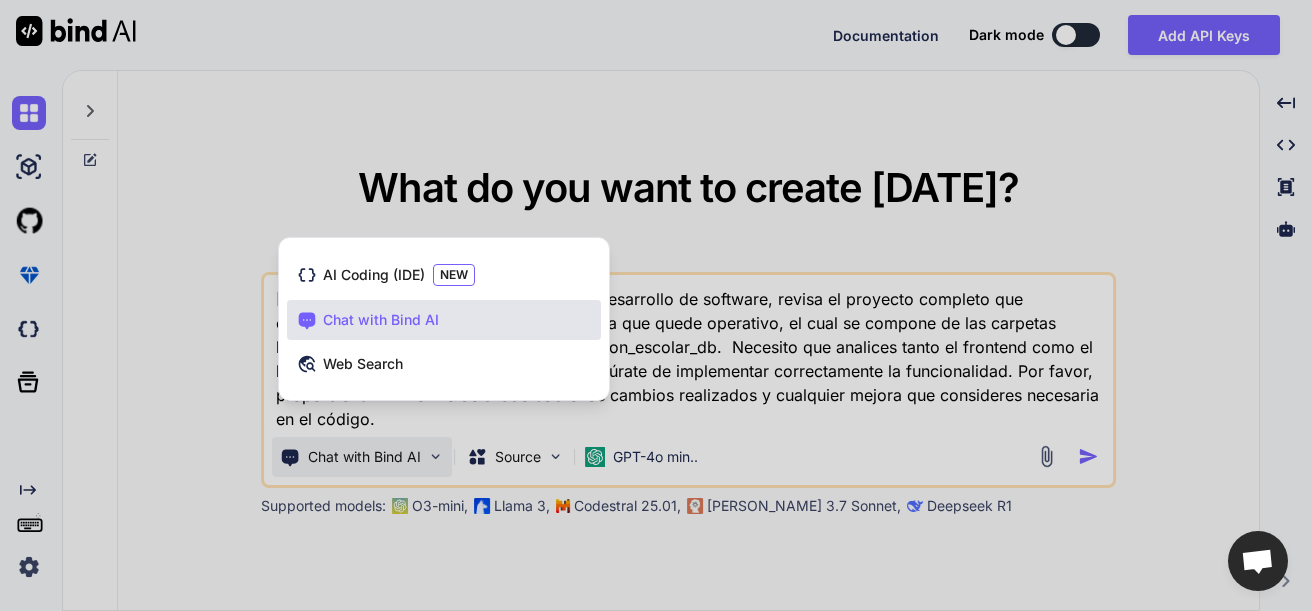 click on "Chat with Bind AI" at bounding box center [381, 320] 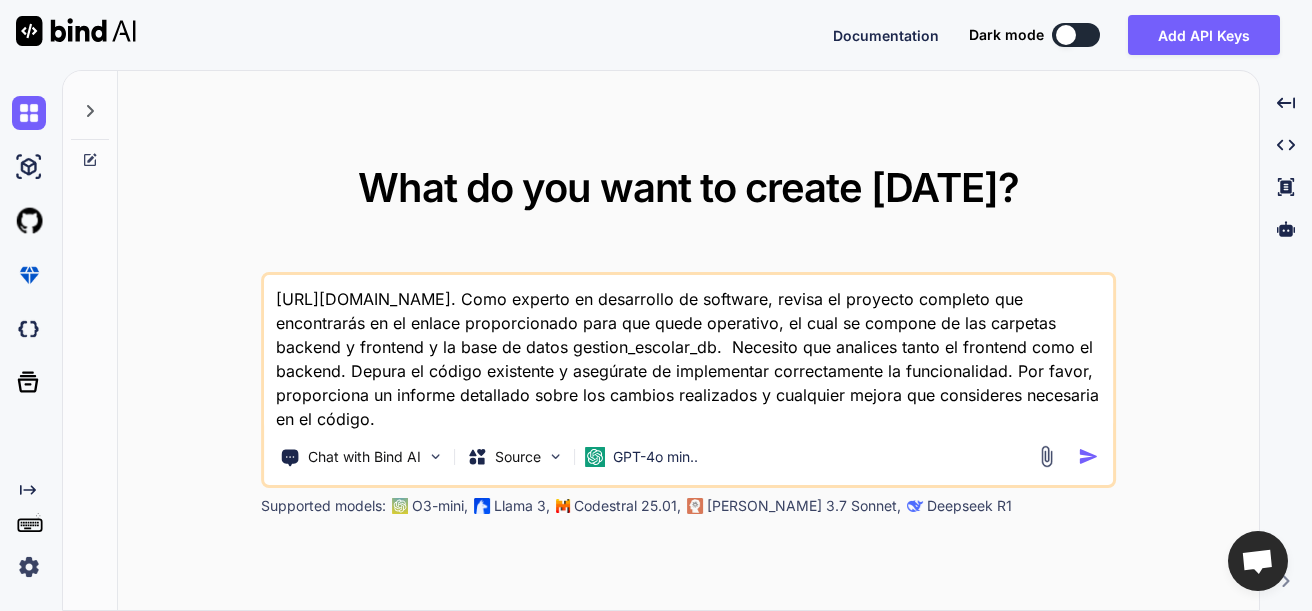 click at bounding box center [1088, 456] 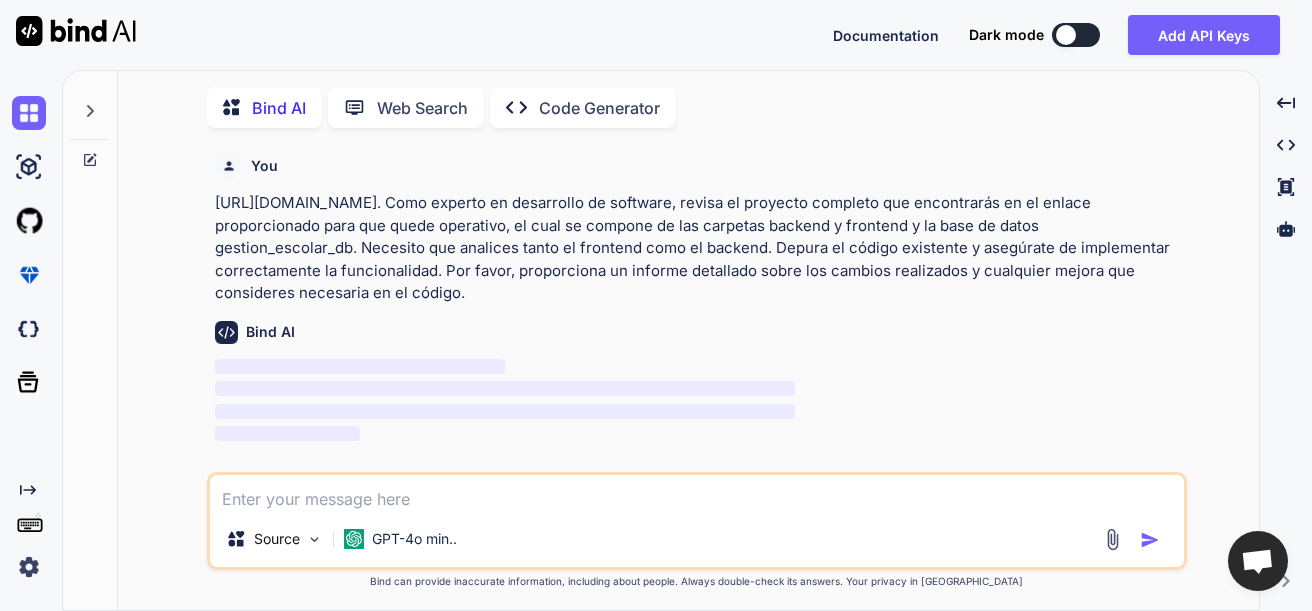 scroll, scrollTop: 8, scrollLeft: 0, axis: vertical 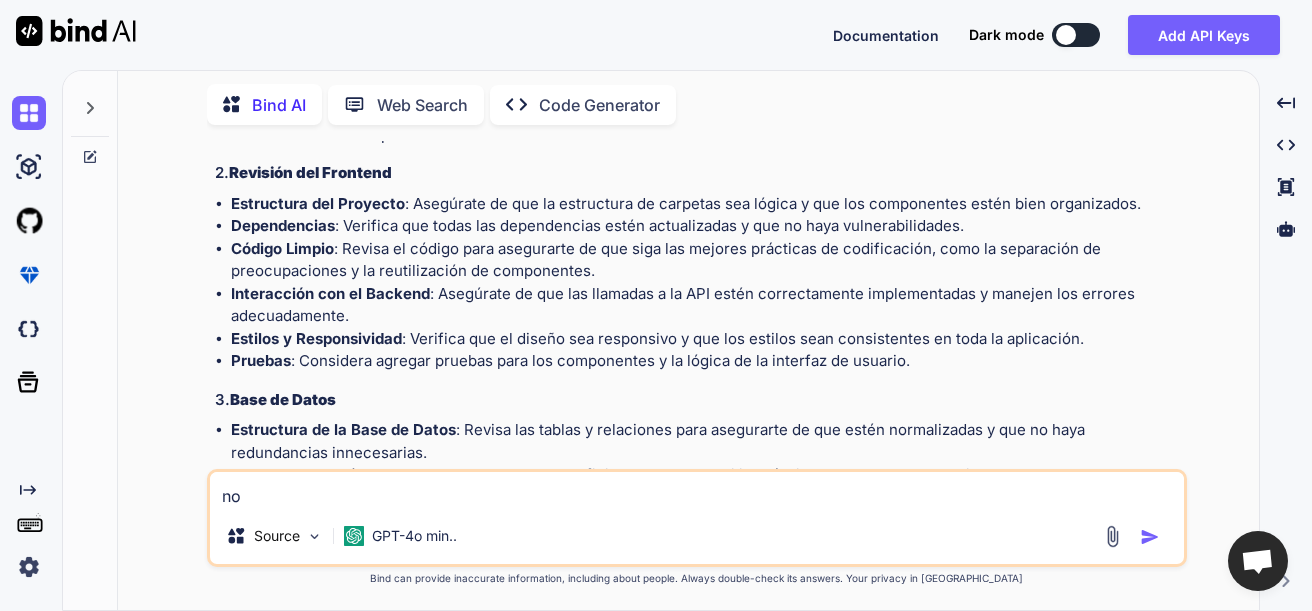 type on "n" 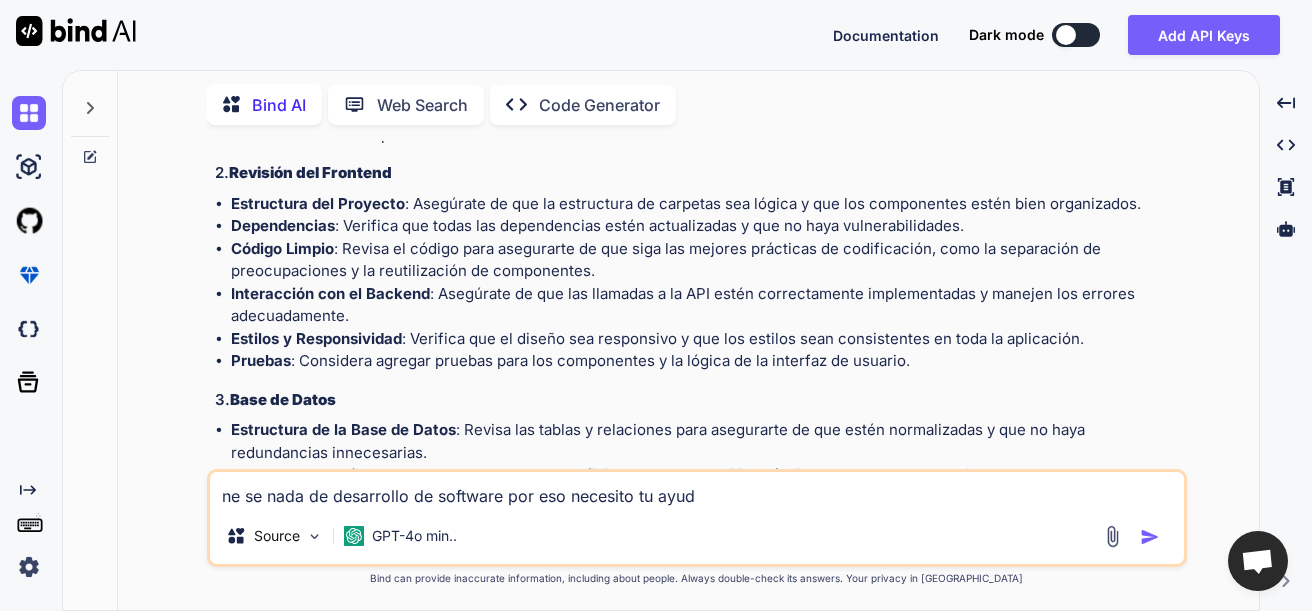 type on "ne se nada de desarrollo de software por eso necesito tu ayuda" 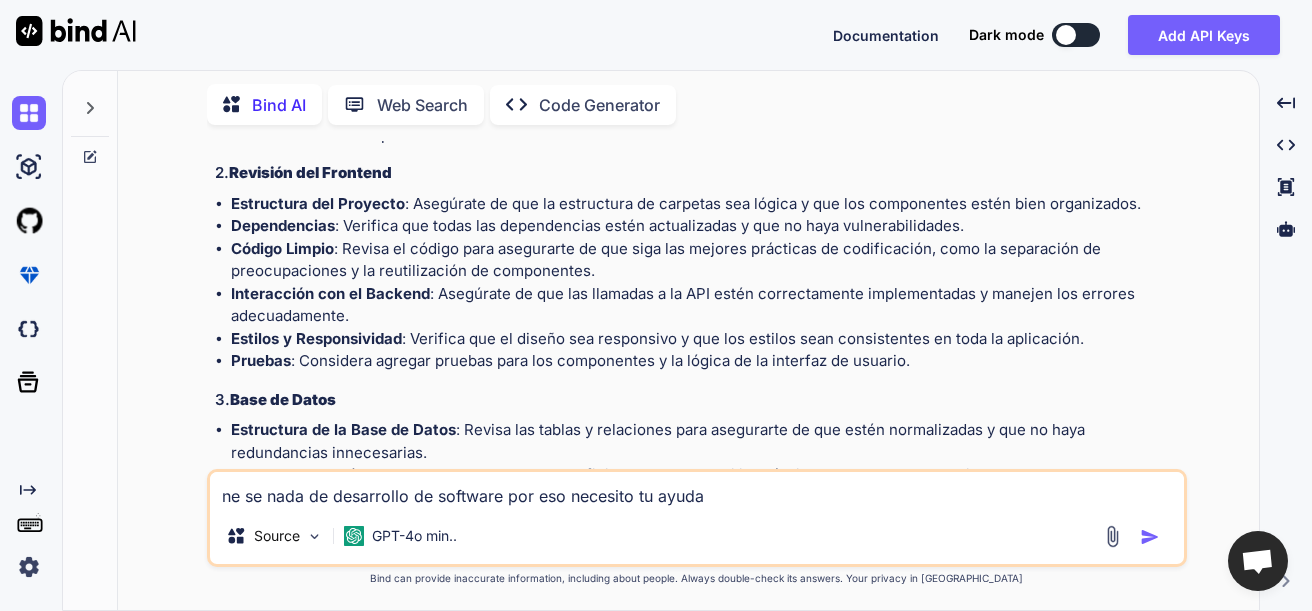 type 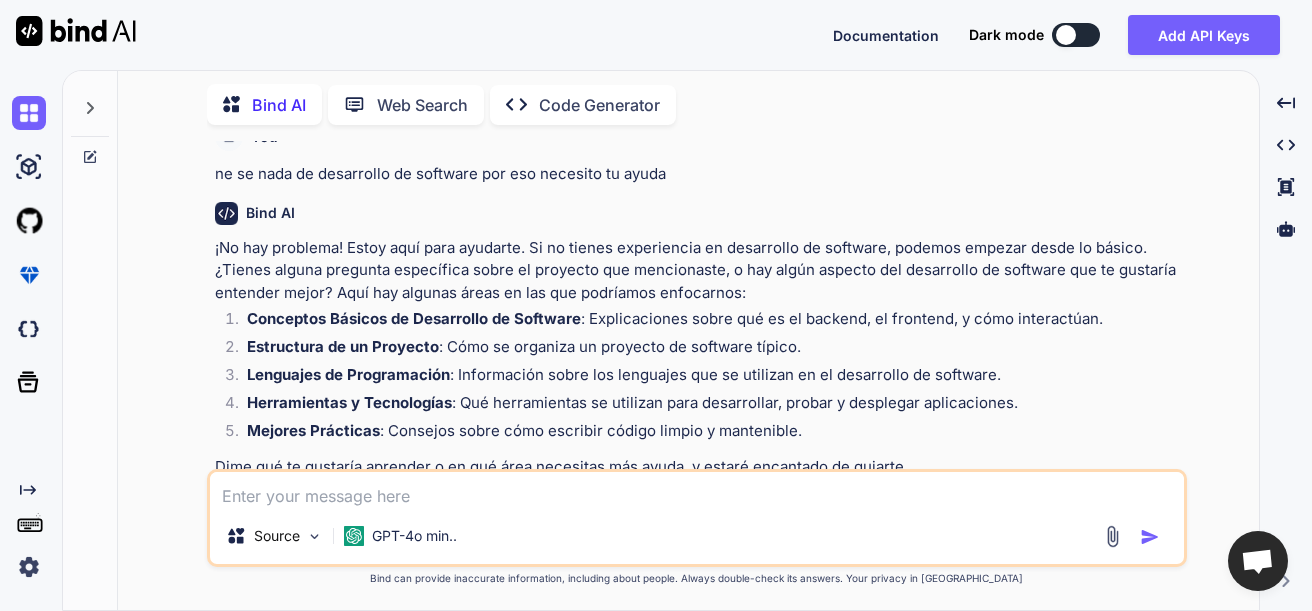 scroll, scrollTop: 1370, scrollLeft: 0, axis: vertical 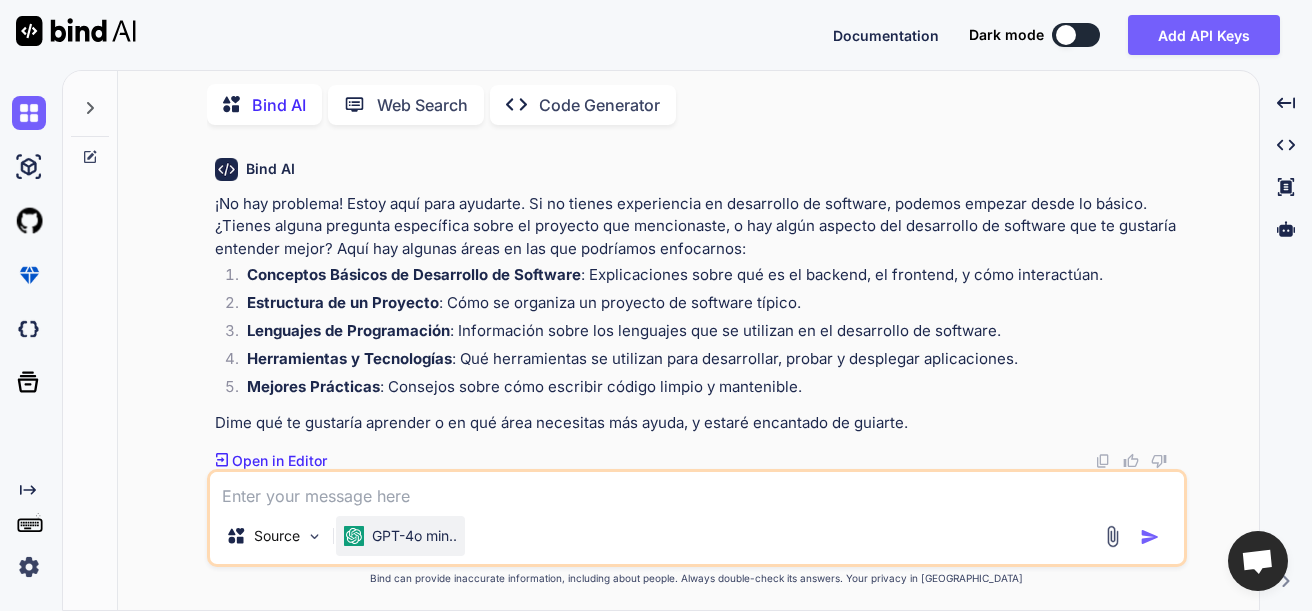 click on "GPT-4o min.." at bounding box center (414, 536) 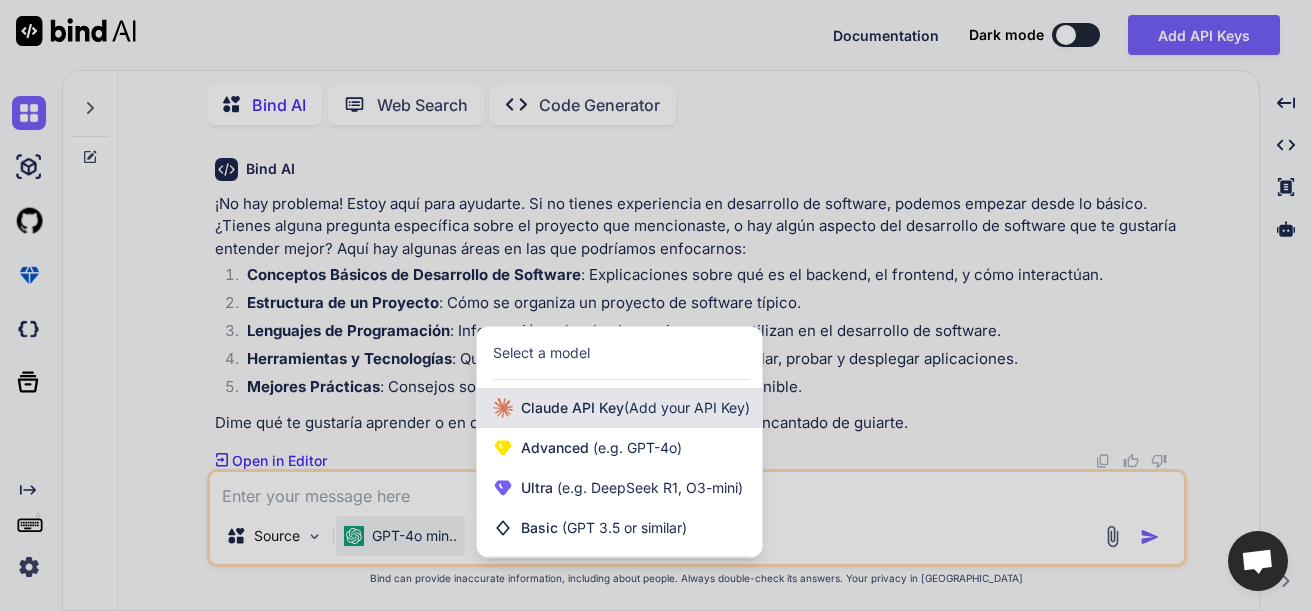 click on "Claude API Key  (Add your API Key)" at bounding box center [635, 408] 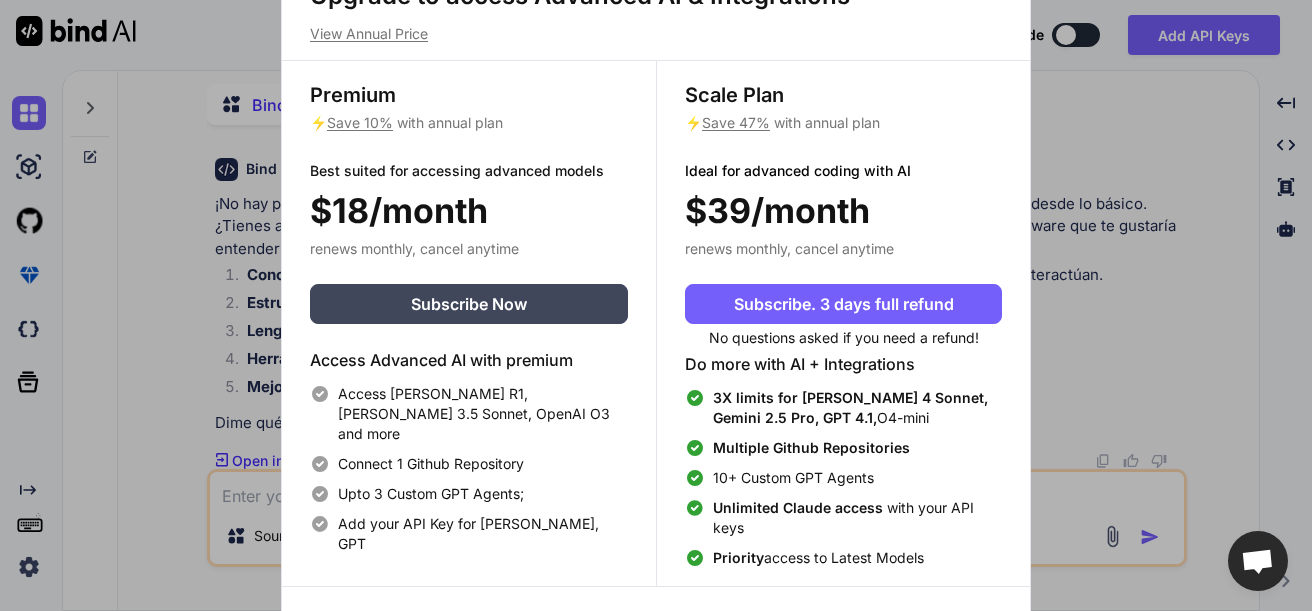 scroll, scrollTop: 0, scrollLeft: 0, axis: both 